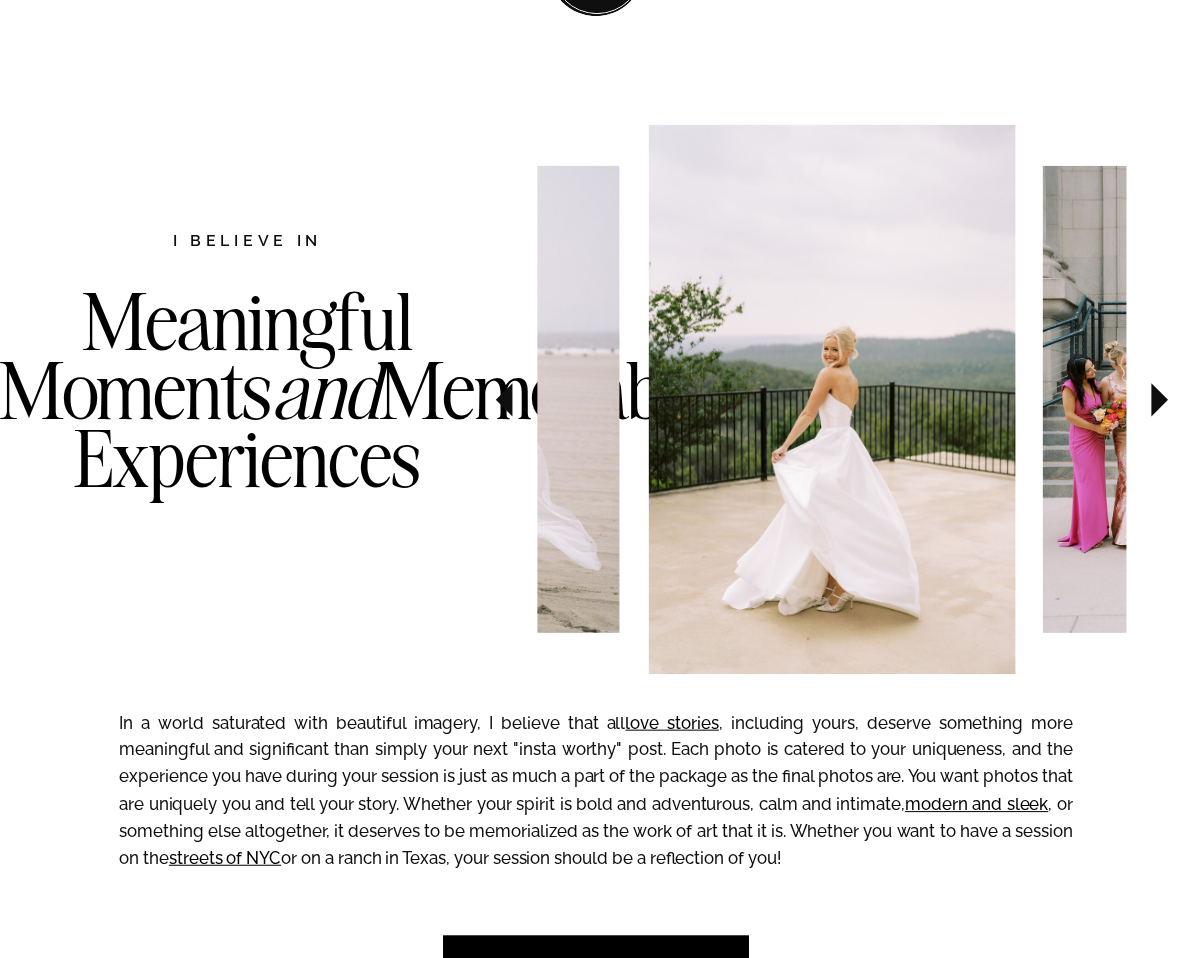 scroll, scrollTop: 986, scrollLeft: 0, axis: vertical 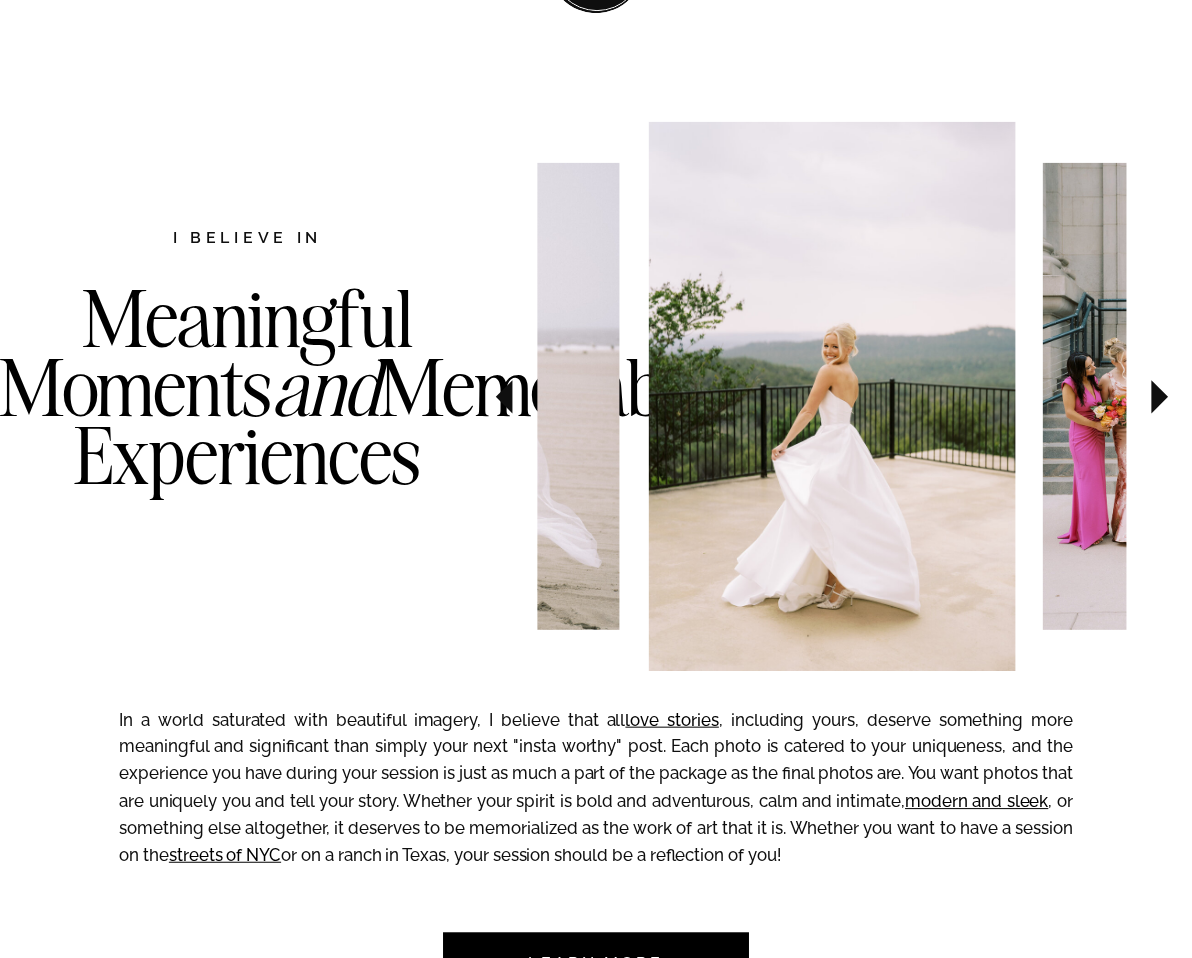 click 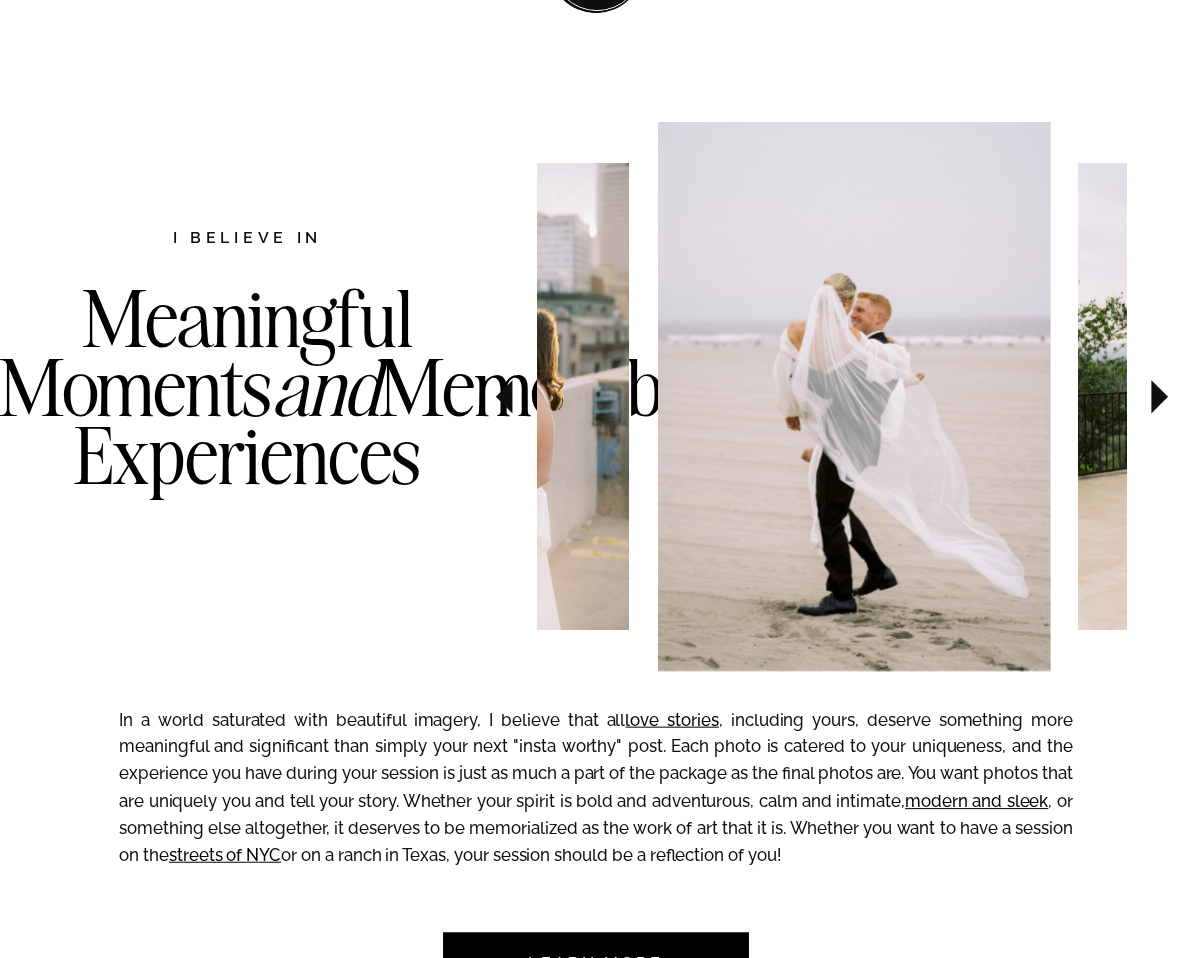 click 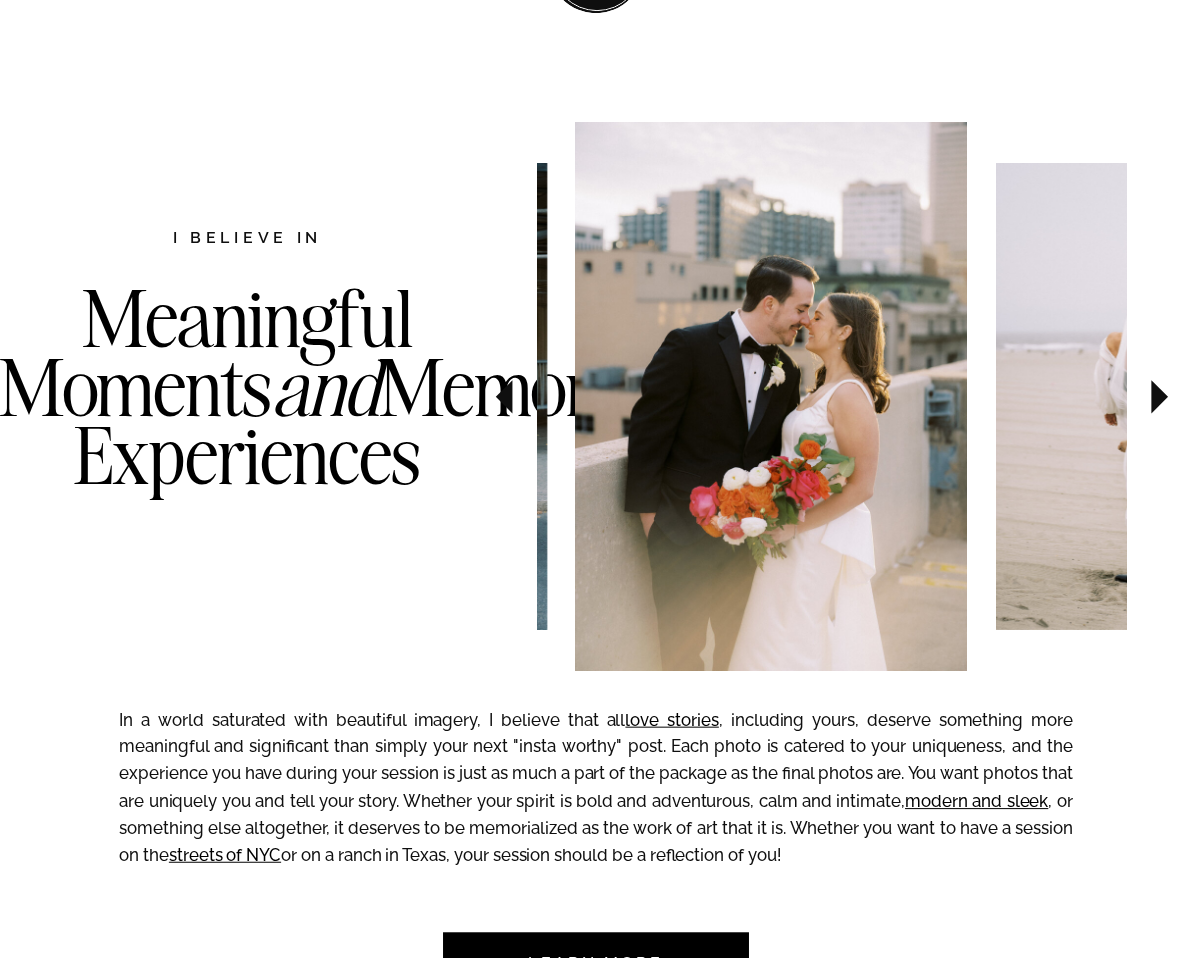 click 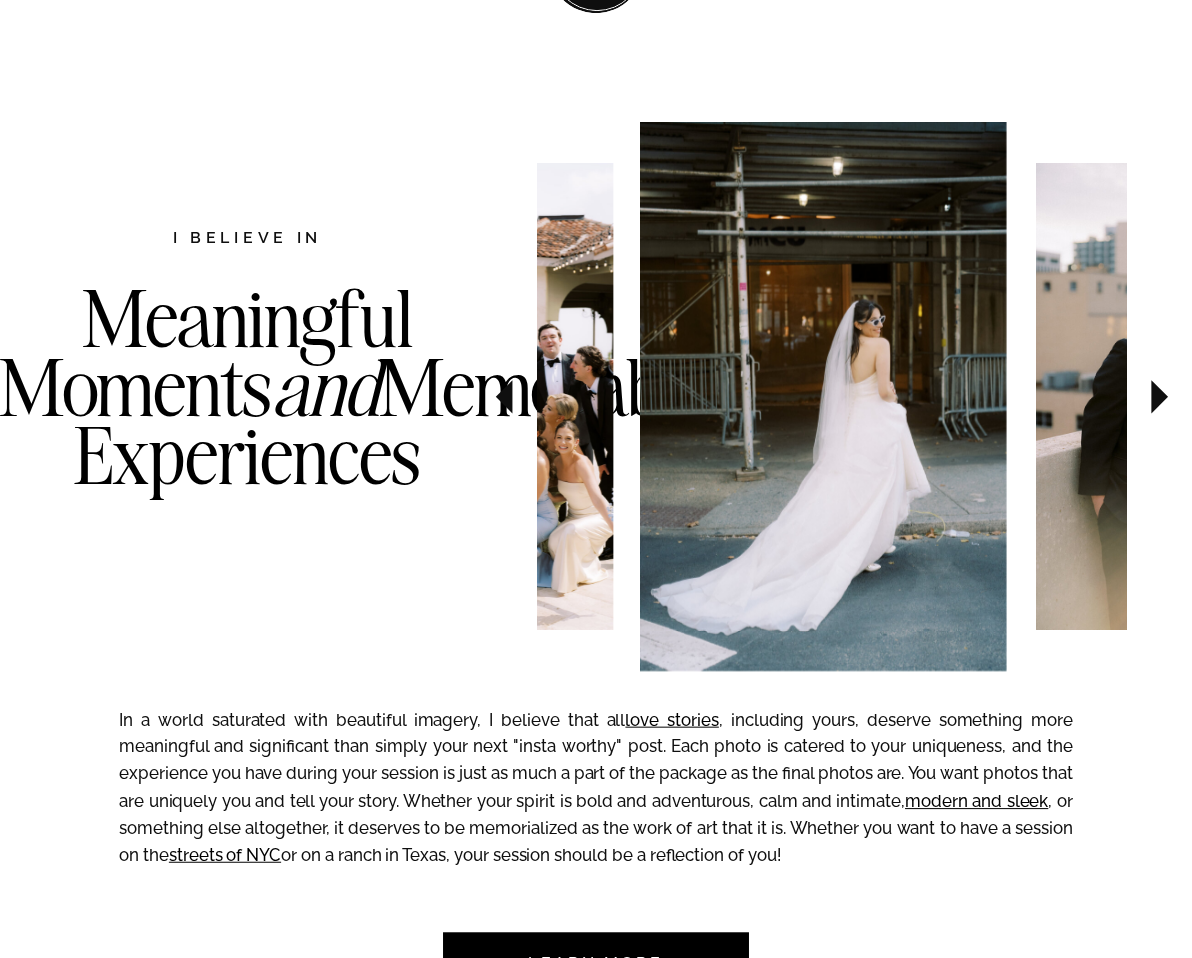 click 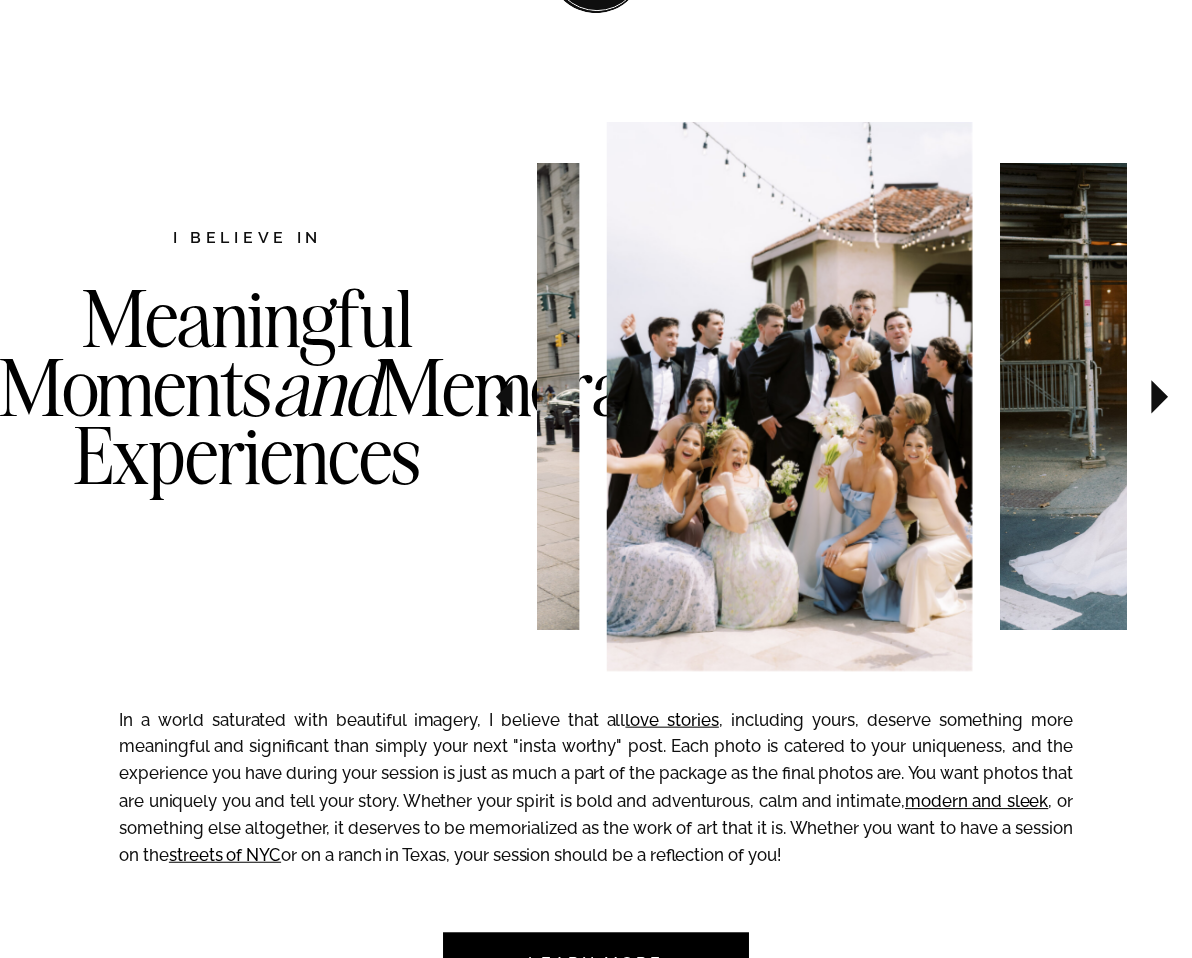 click 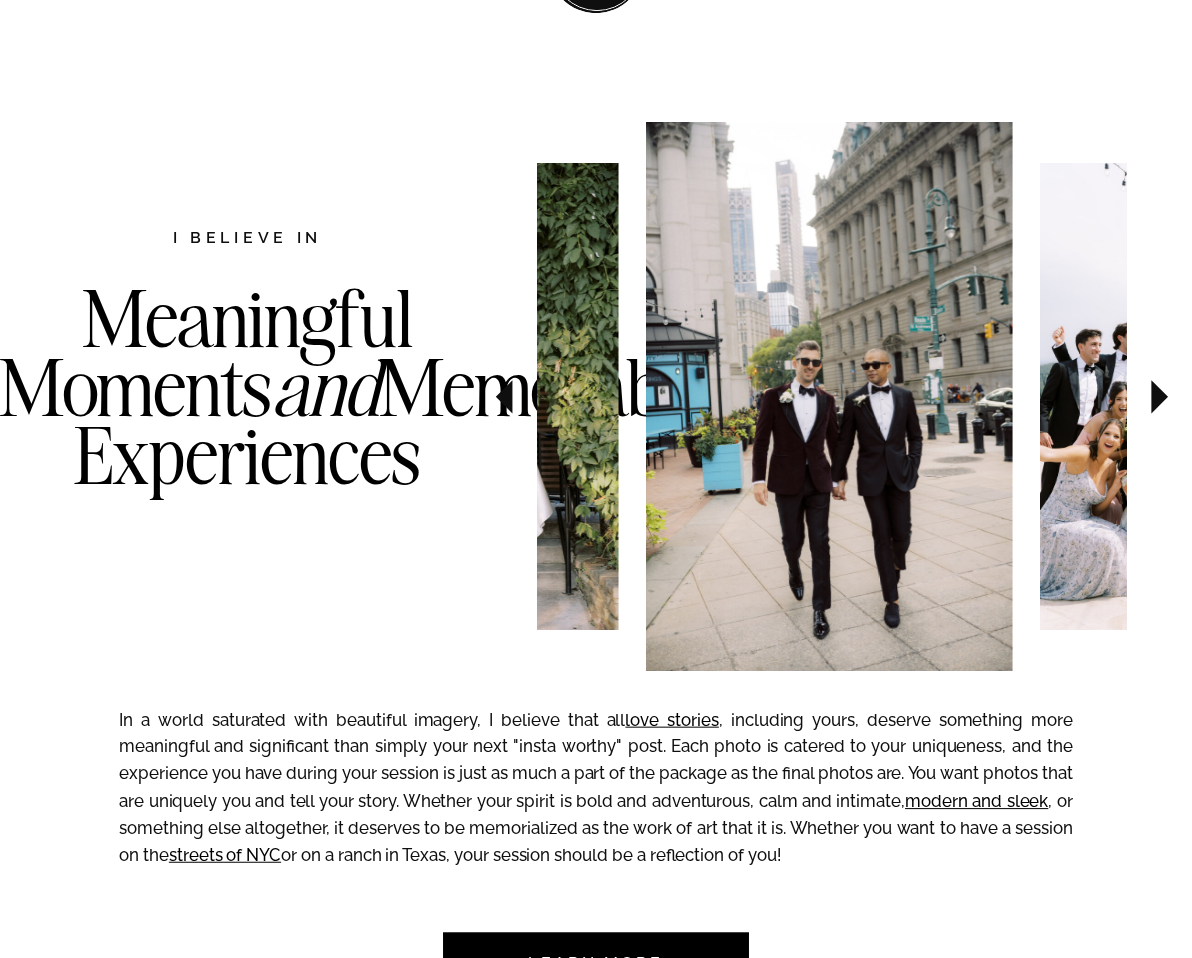 click 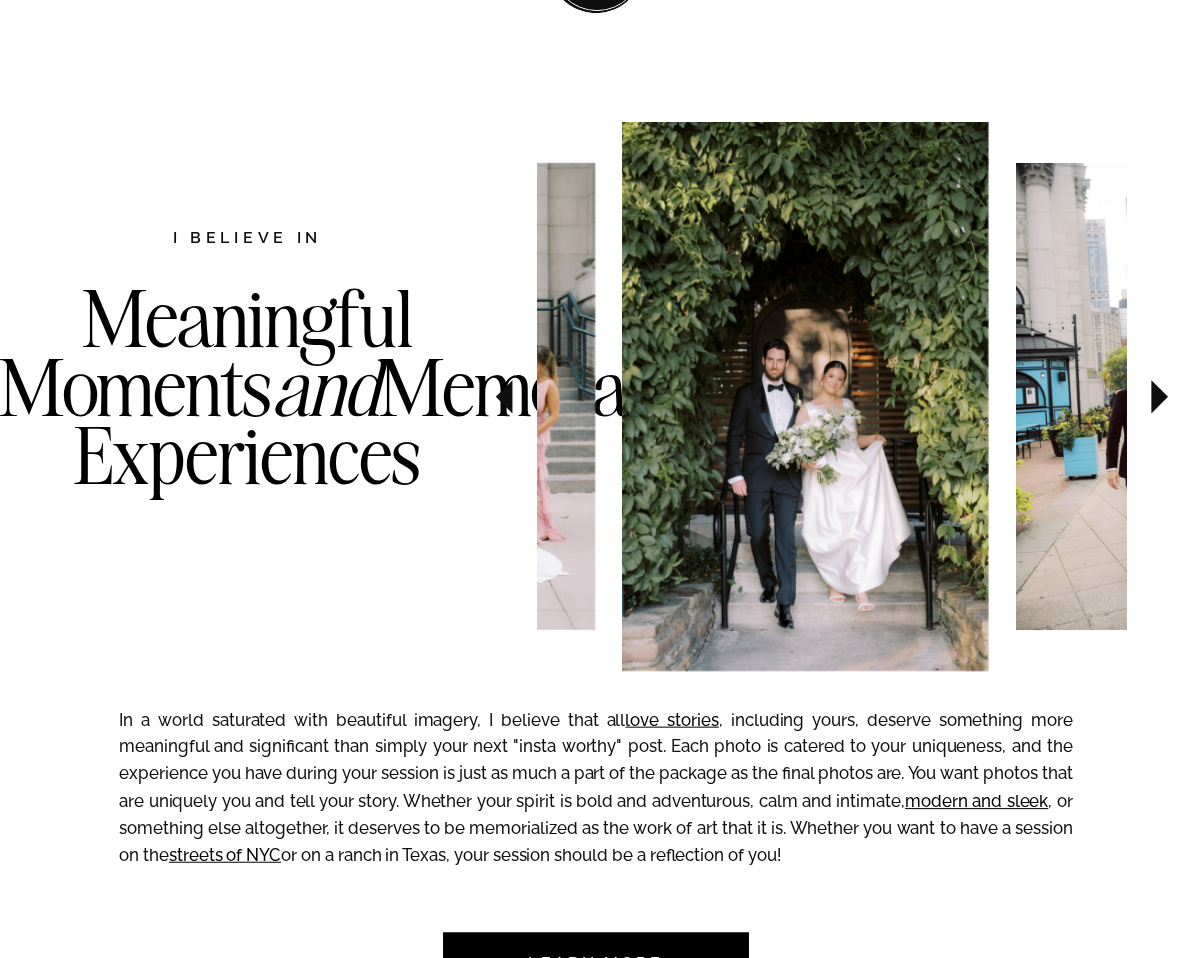 click 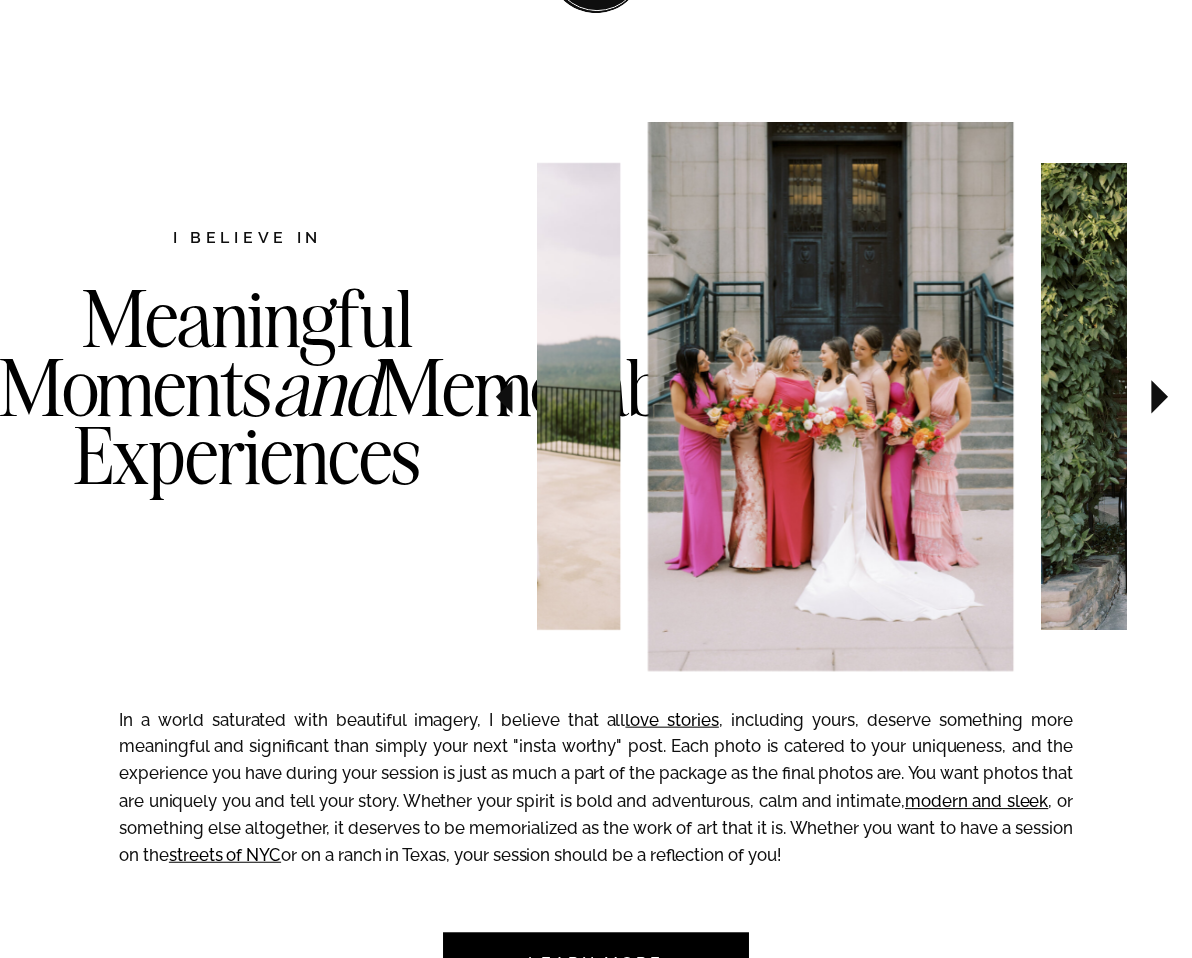 click 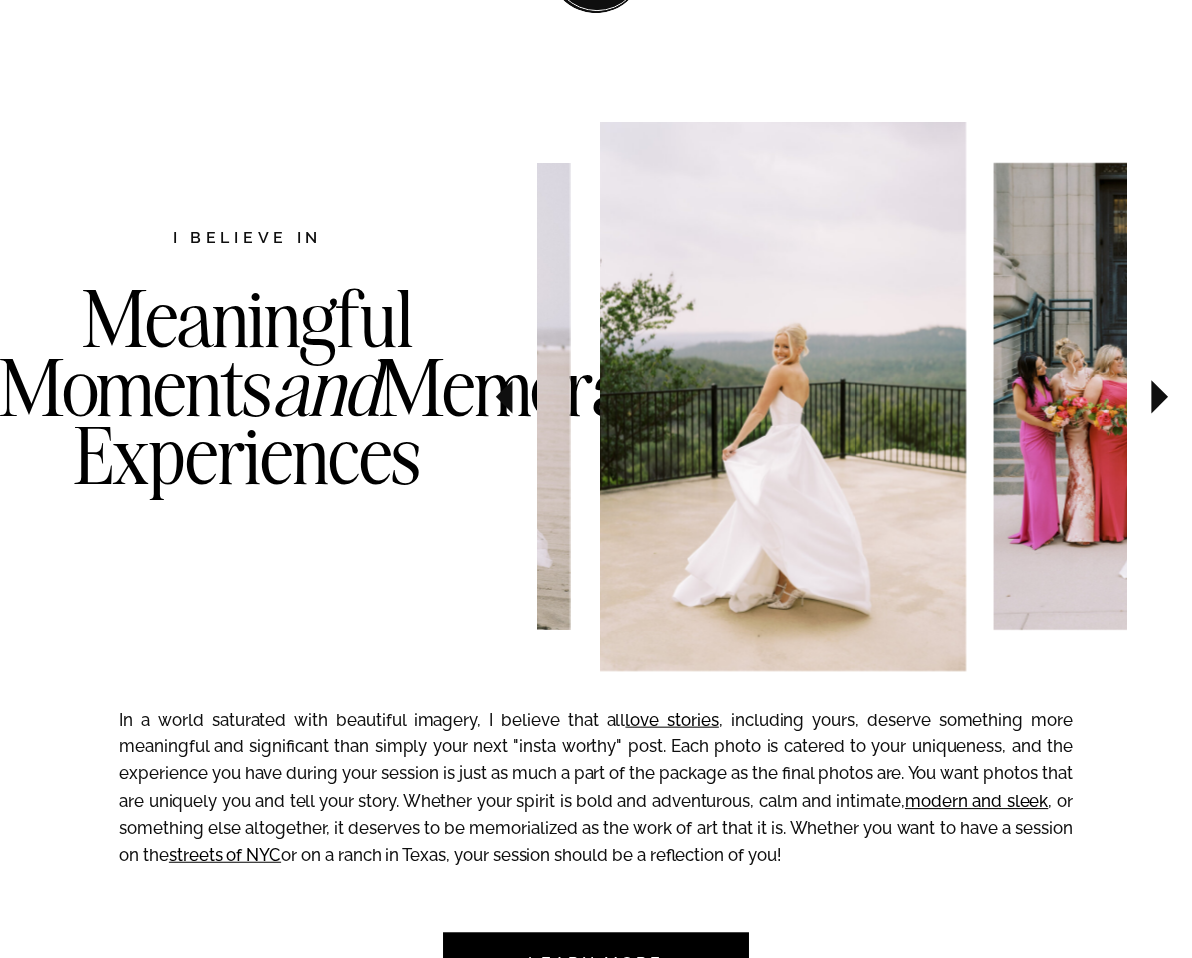 click 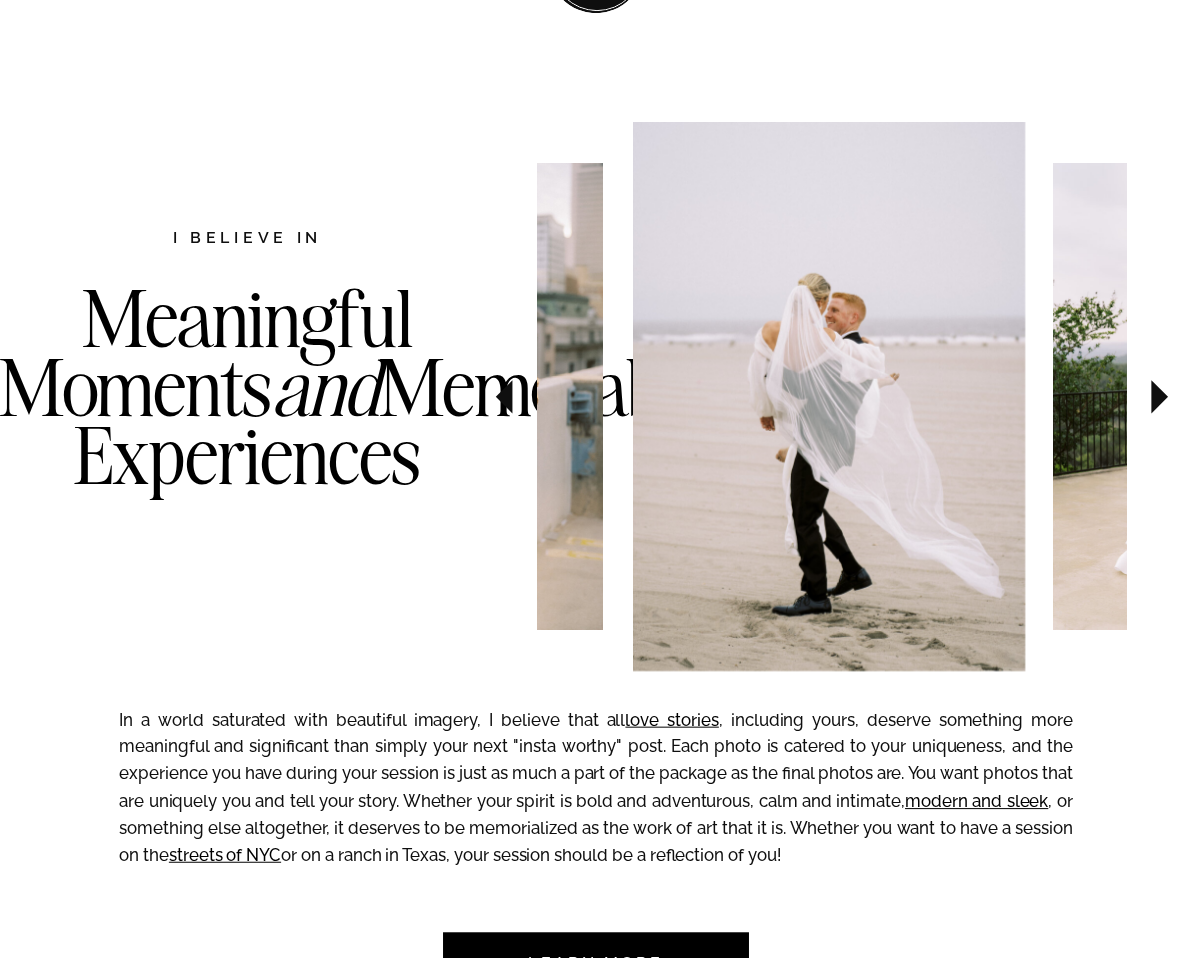 click 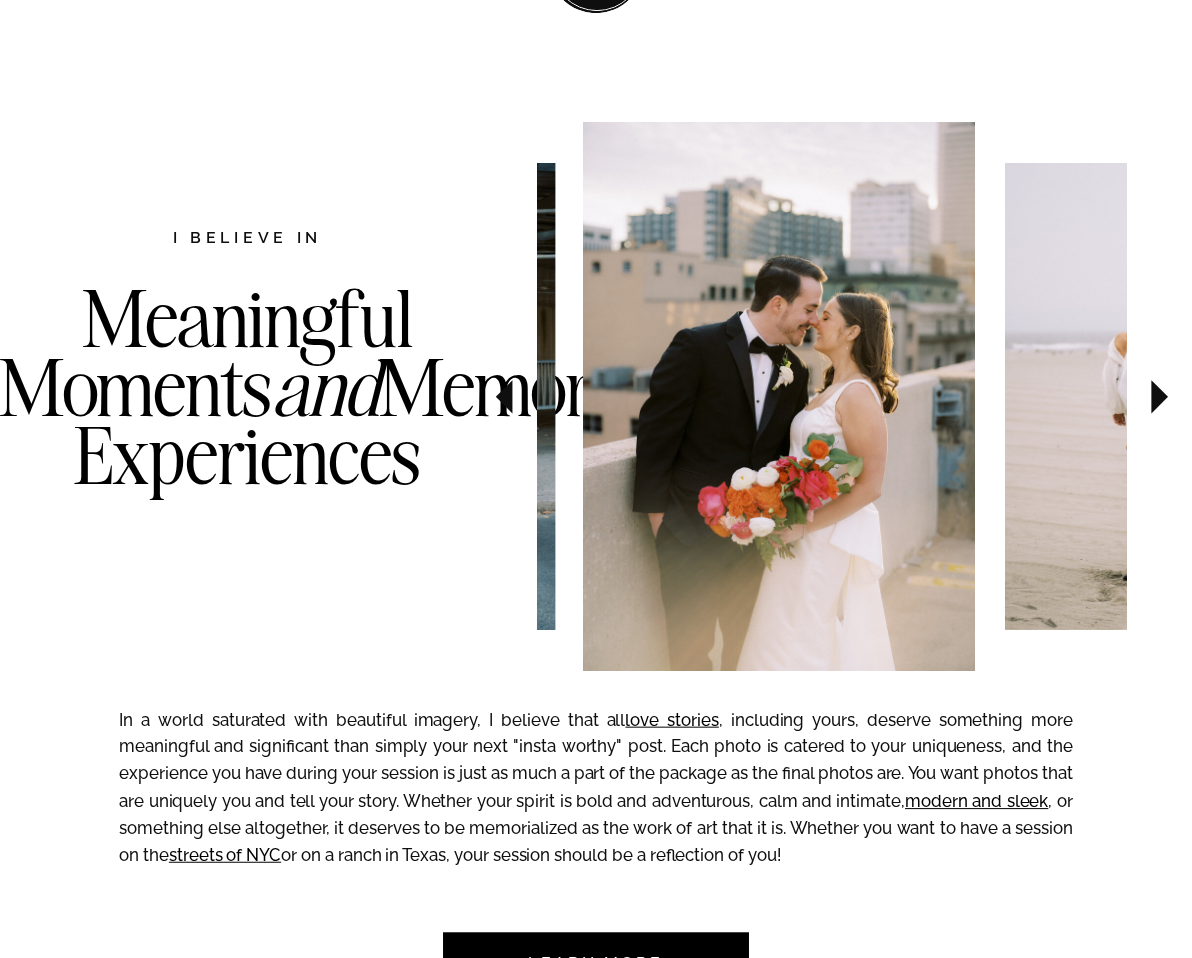 click 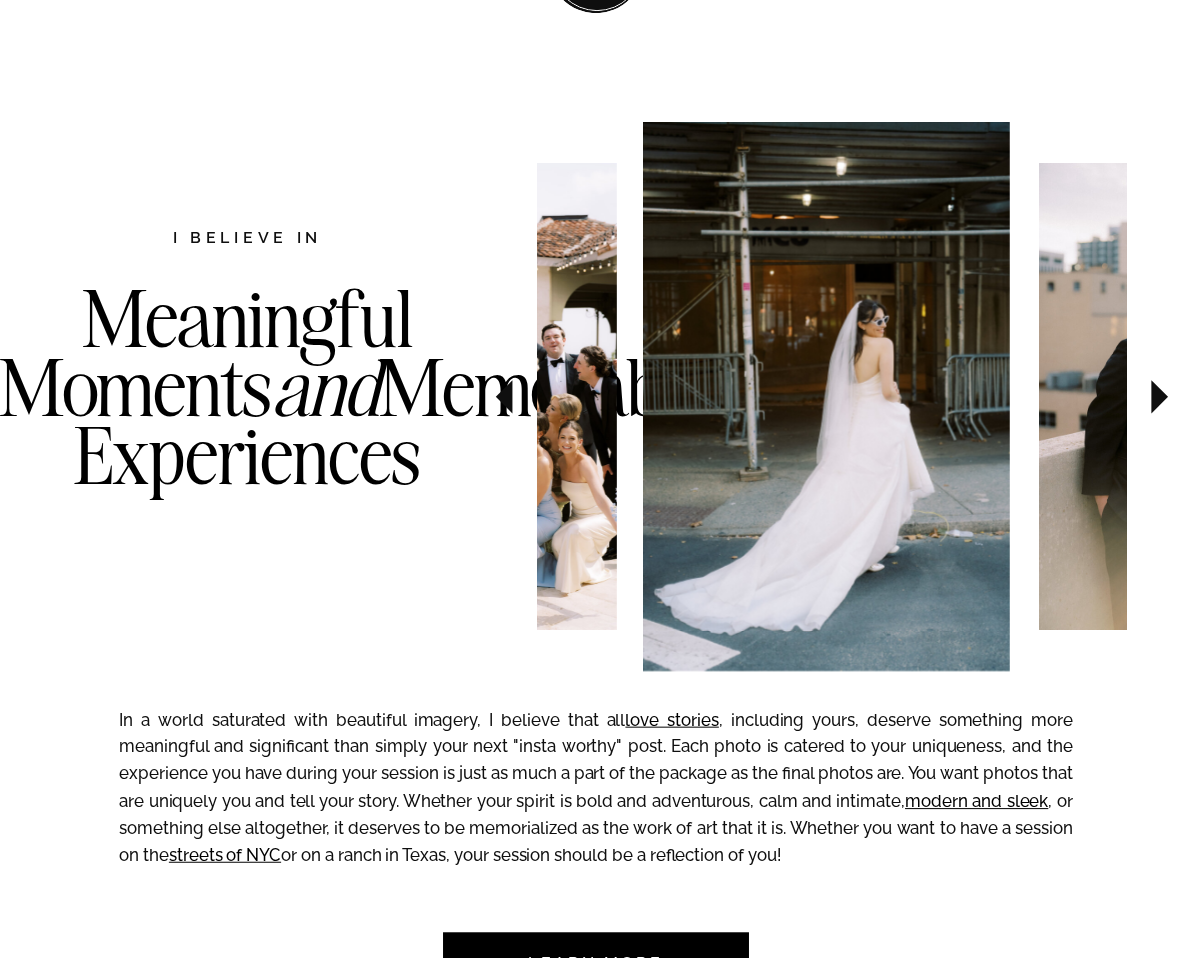 click 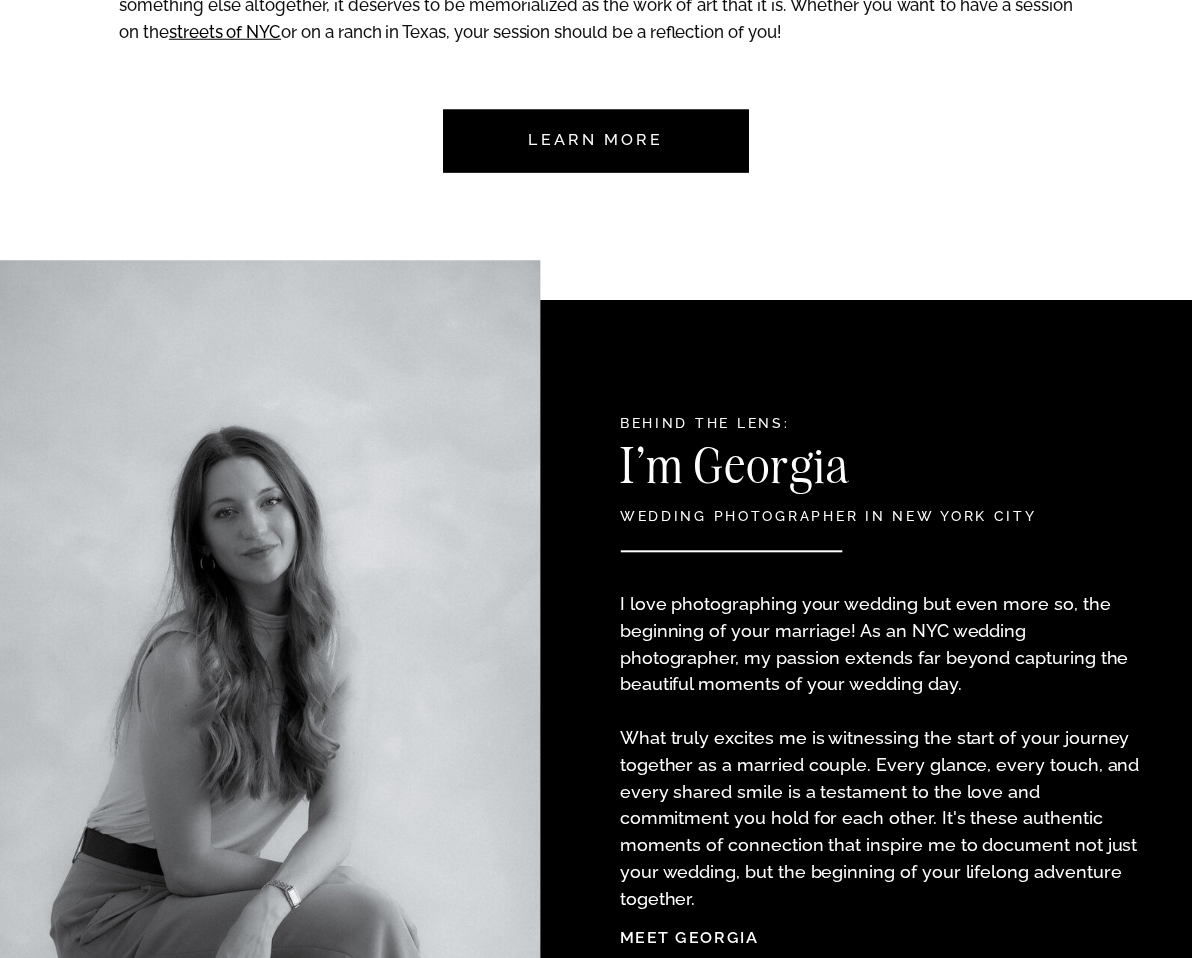 scroll, scrollTop: 1815, scrollLeft: 0, axis: vertical 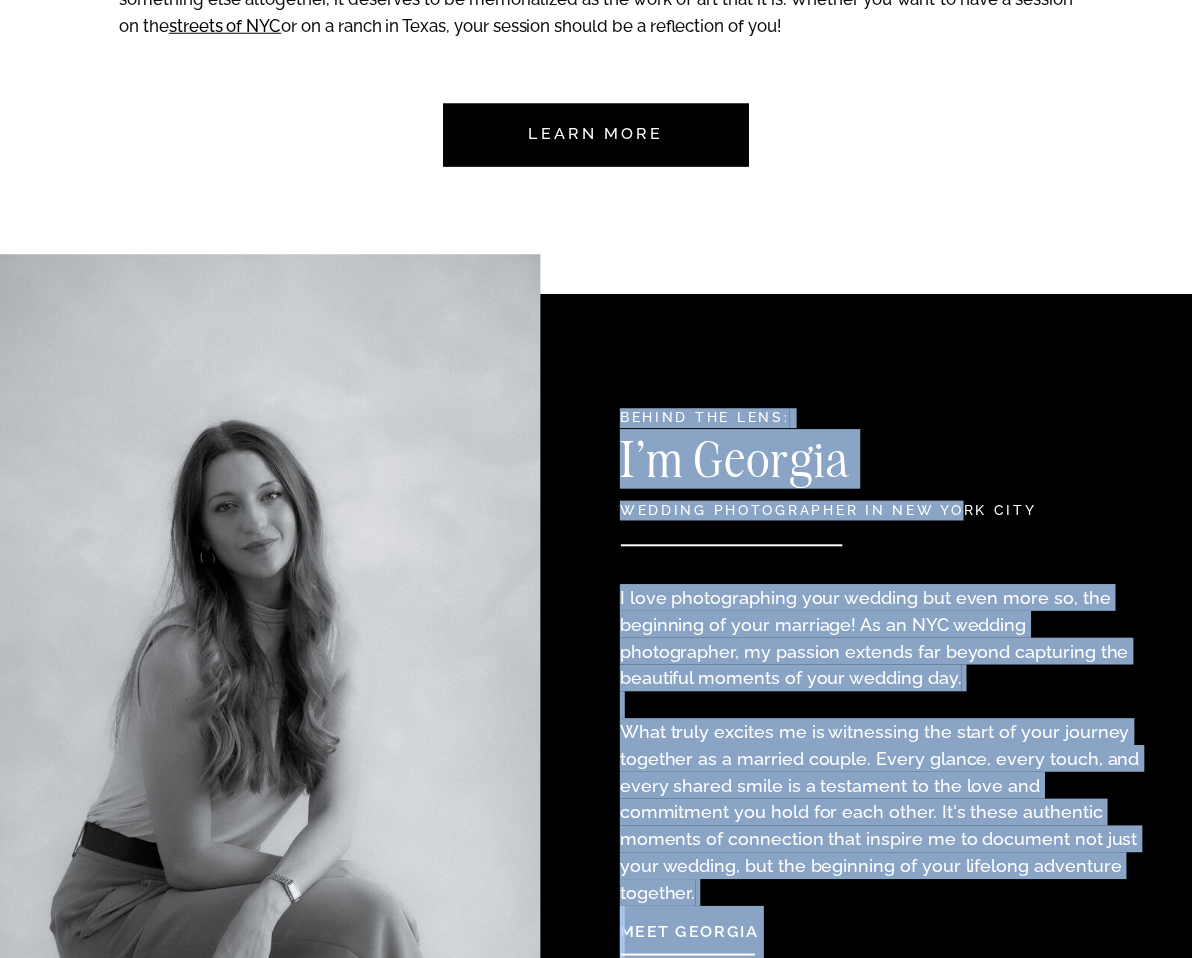 drag, startPoint x: 612, startPoint y: 404, endPoint x: 956, endPoint y: 502, distance: 357.687 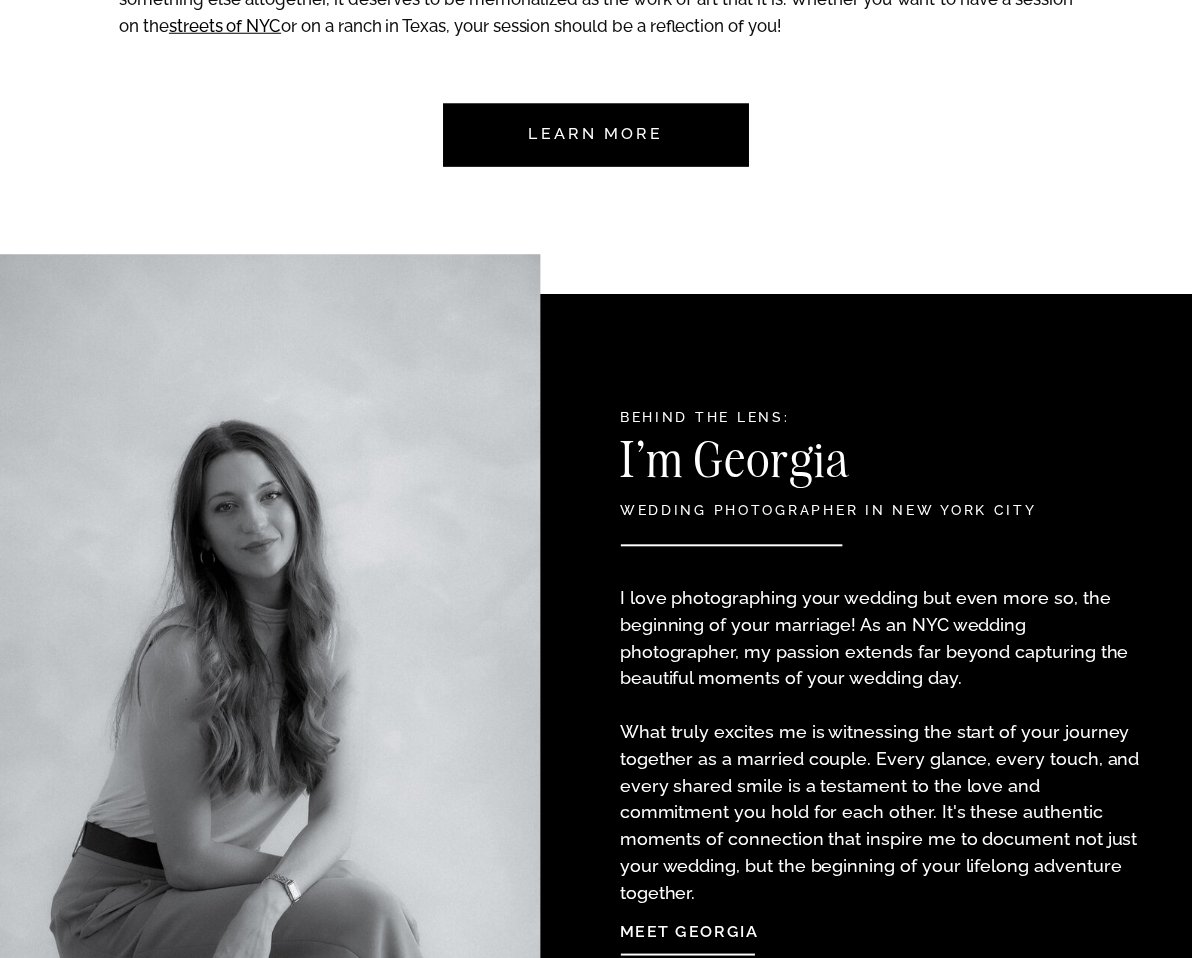 click on "NYC Wedding Photographer CONTACT BLOG REVIEWS ABOUT ME Experience EDUCATION HOME Georgia Sheridan Photography Georgia Sheridan Photography HOME Experience EDUCATION REVIEWS ABOUT ME CONTACT BLOG Love Stories,  Artfully Documented NYC WEDDING PHOTOGRAPHER SEE MORE In a world saturated with beautiful imagery, I believe that all  love stories , including yours, deserve something more meaningful and significant than simply your next "insta worthy" post. Each photo is catered to your uniqueness, and the experience you have during your session is just as much a part of the package as the final photos are. You want photos that are uniquely you and tell your story. Whether your spirit is bold and adventurous, calm and intimate,  modern and sleek , or something else altogether, it deserves to be memorialized as the work of art that it is. Whether you want to have a session on the  streets of NYC  or on a ranch in Texas, your session should be a reflection of you! Meaningful Moments  and  Memorable Experiences and The" at bounding box center (596, 3959) 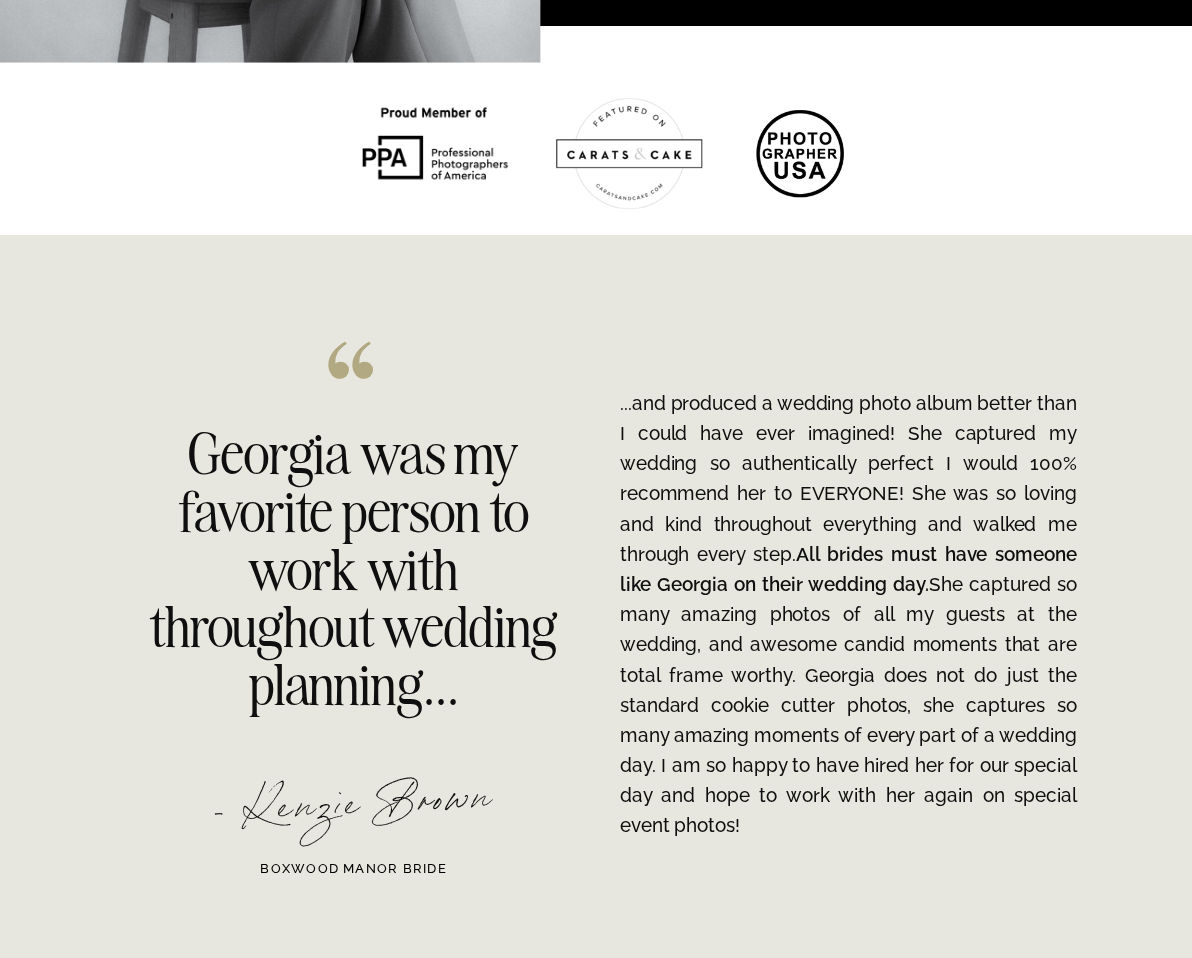 scroll, scrollTop: 2943, scrollLeft: 0, axis: vertical 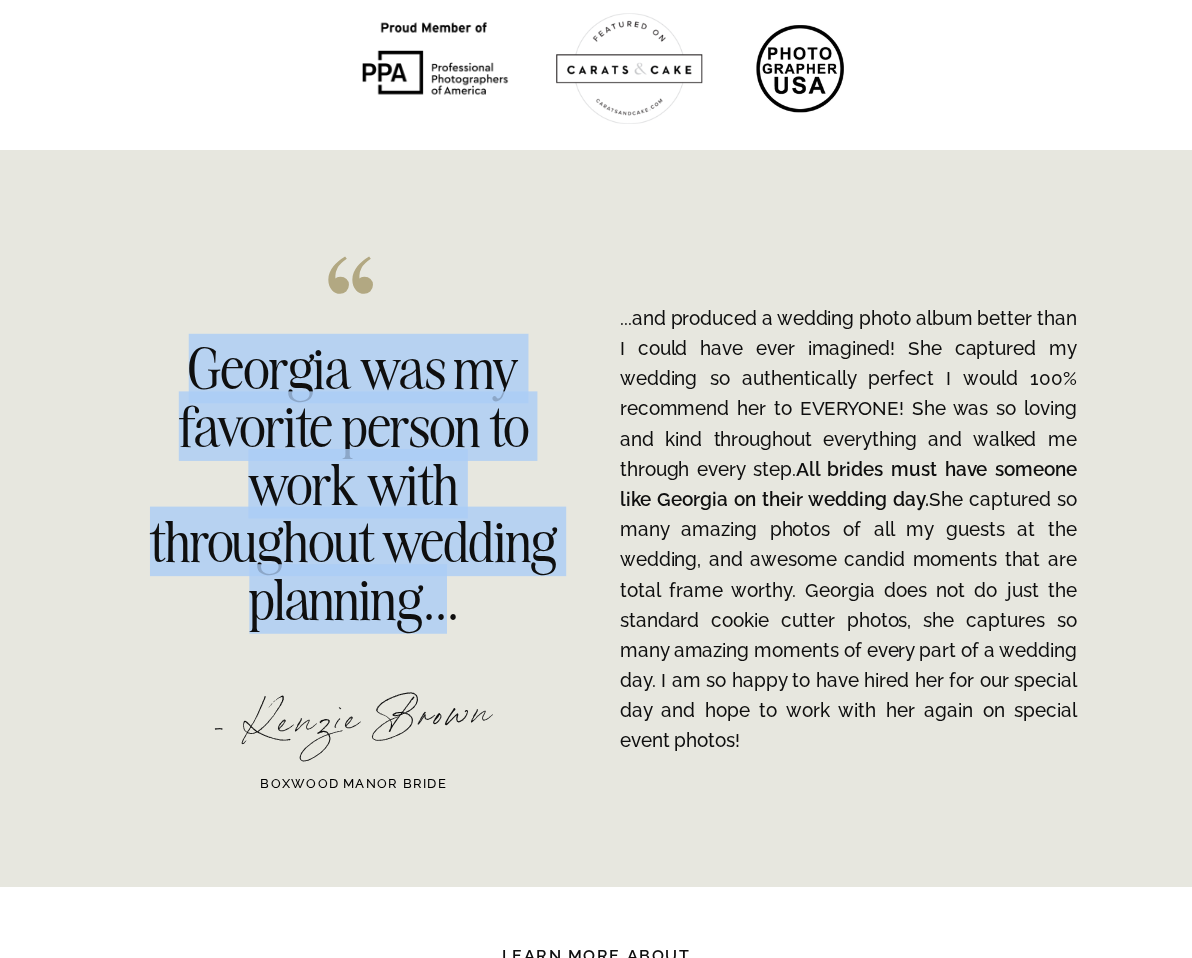 drag, startPoint x: 173, startPoint y: 363, endPoint x: 535, endPoint y: 605, distance: 435.44 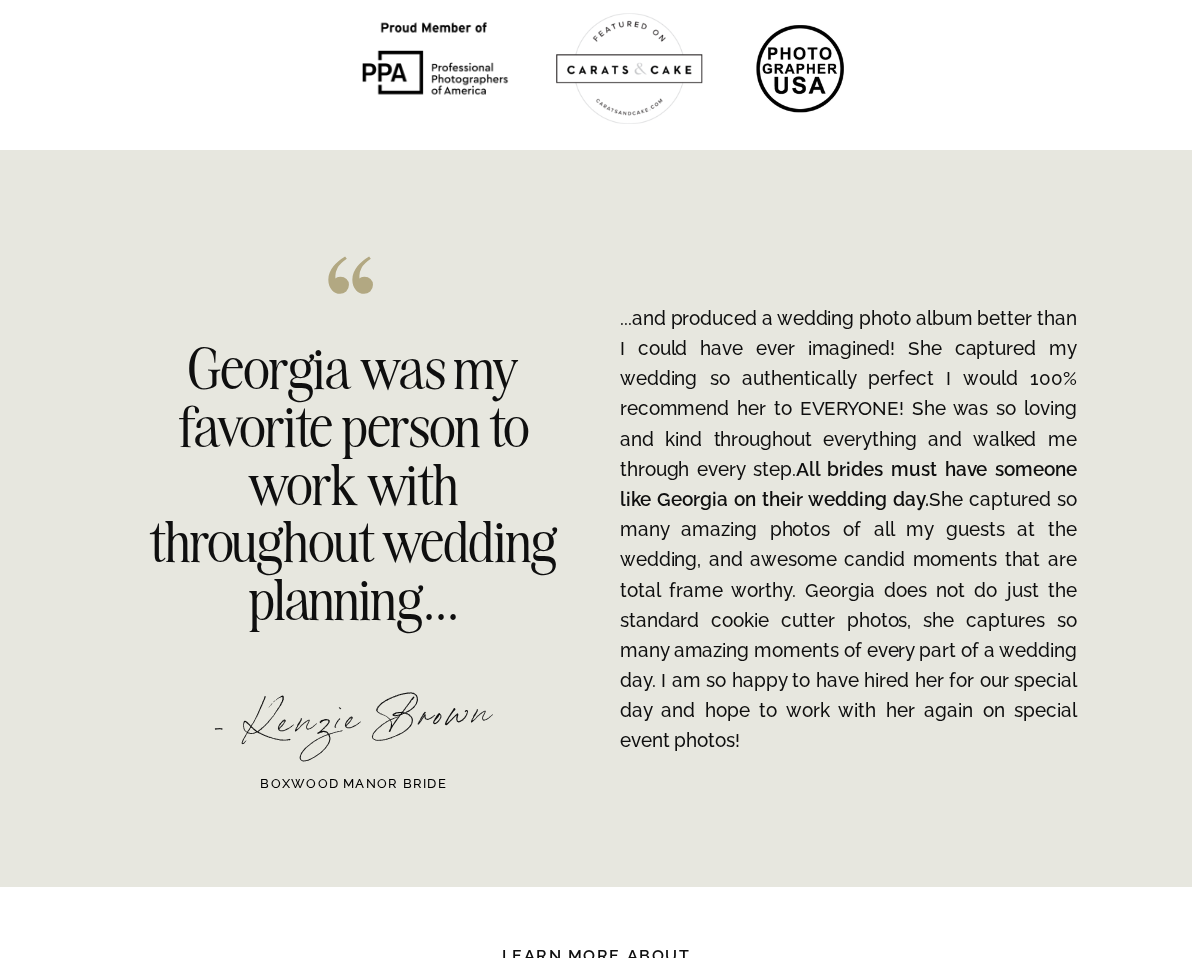 click on "NYC Wedding Photographer CONTACT BLOG REVIEWS ABOUT ME Experience EDUCATION HOME Georgia Sheridan Photography Georgia Sheridan Photography HOME Experience EDUCATION REVIEWS ABOUT ME CONTACT BLOG Love Stories,  Artfully Documented NYC WEDDING PHOTOGRAPHER SEE MORE In a world saturated with beautiful imagery, I believe that all  love stories , including yours, deserve something more meaningful and significant than simply your next "insta worthy" post. Each photo is catered to your uniqueness, and the experience you have during your session is just as much a part of the package as the final photos are. You want photos that are uniquely you and tell your story. Whether your spirit is bold and adventurous, calm and intimate,  modern and sleek , or something else altogether, it deserves to be memorialized as the work of art that it is. Whether you want to have a session on the  streets of NYC  or on a ranch in Texas, your session should be a reflection of you! Meaningful Moments  and  Memorable Experiences and The" at bounding box center [596, 2831] 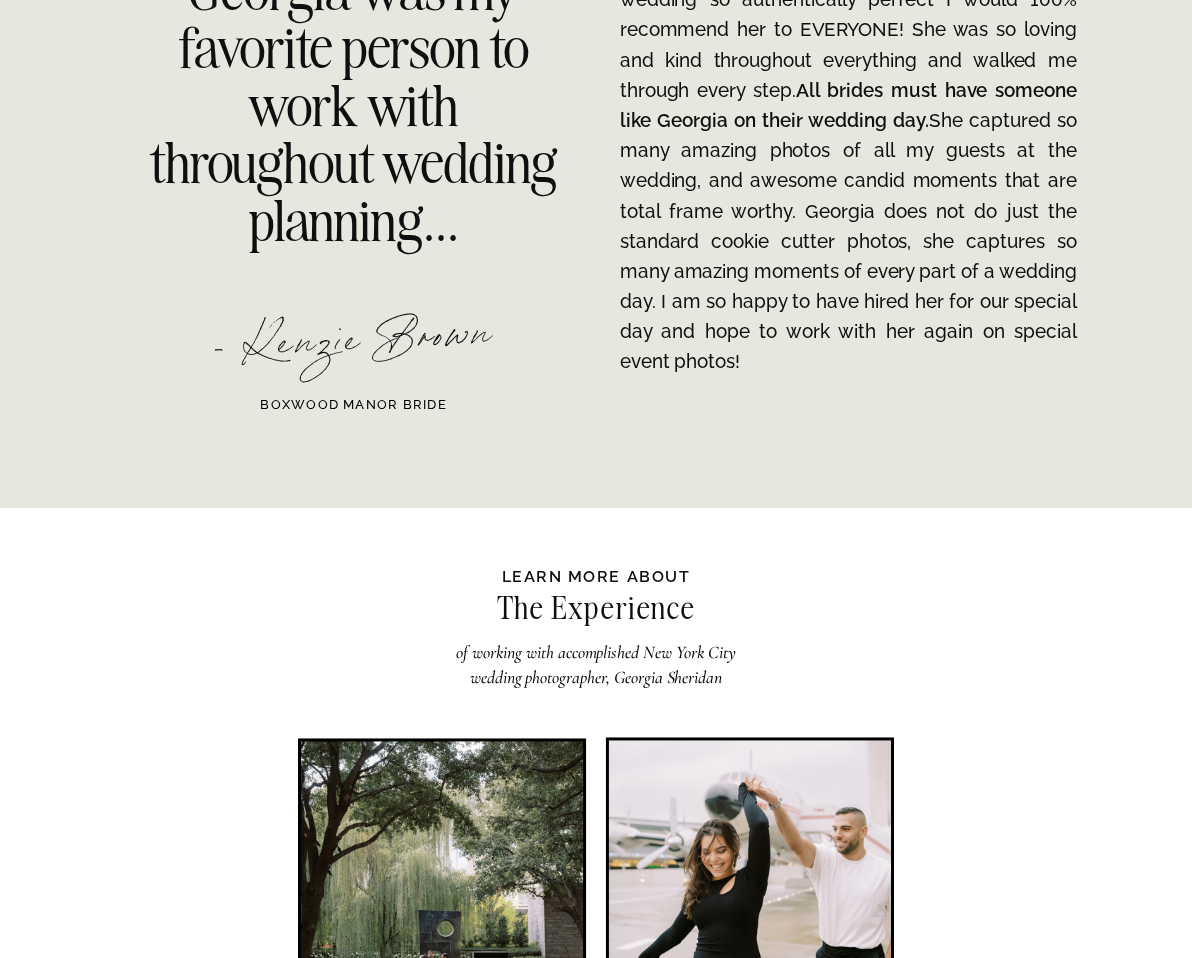 scroll, scrollTop: 3360, scrollLeft: 0, axis: vertical 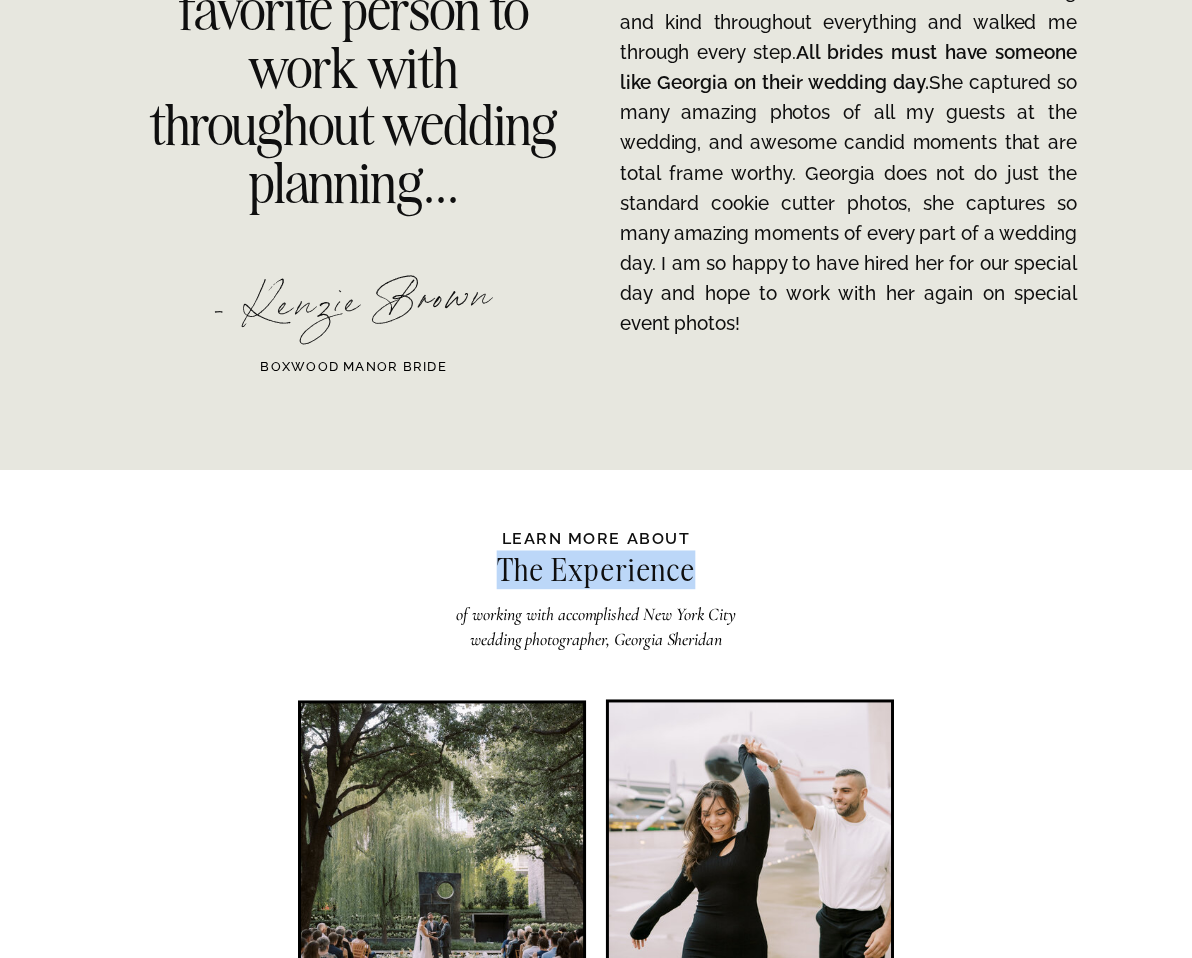 drag, startPoint x: 486, startPoint y: 537, endPoint x: 750, endPoint y: 564, distance: 265.37708 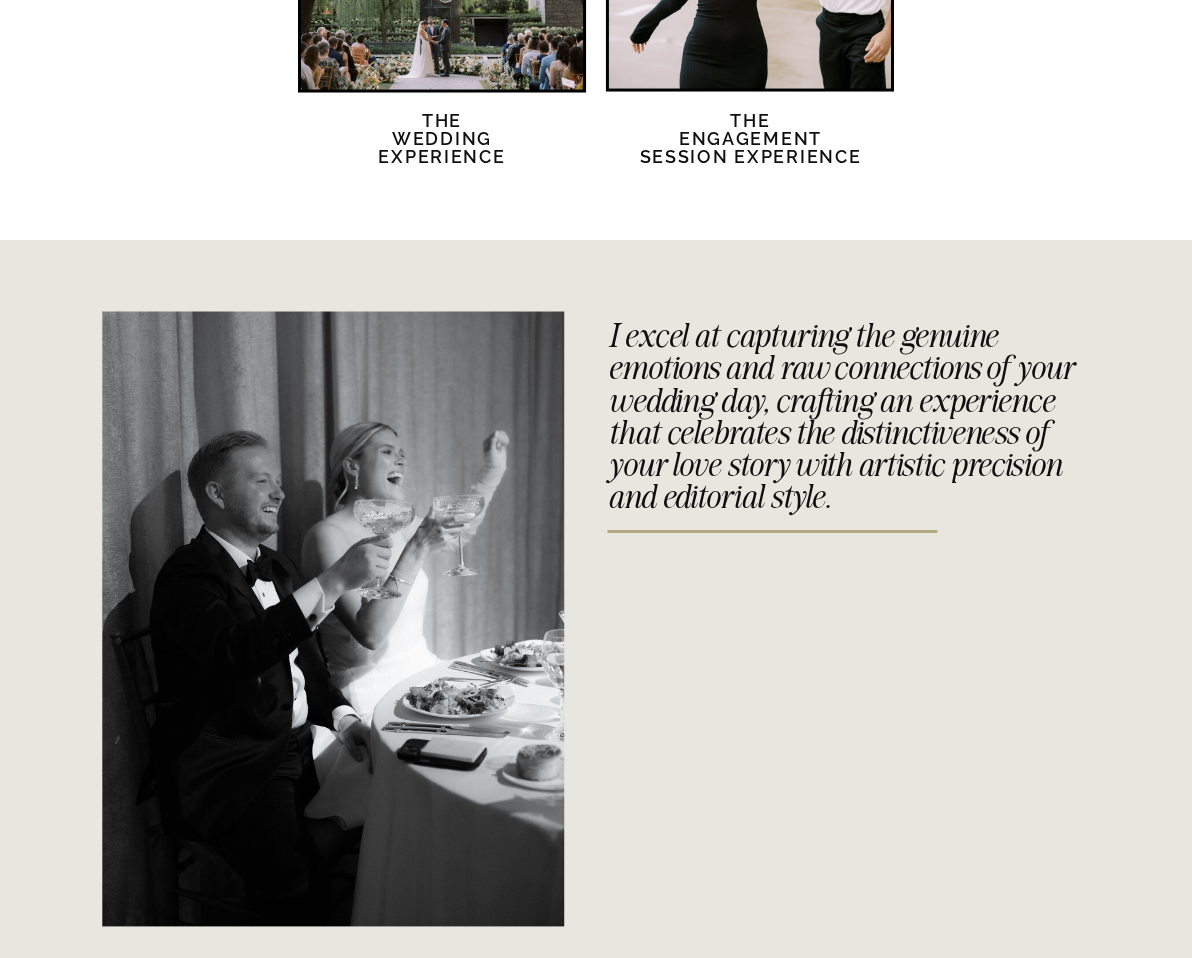 scroll, scrollTop: 4260, scrollLeft: 0, axis: vertical 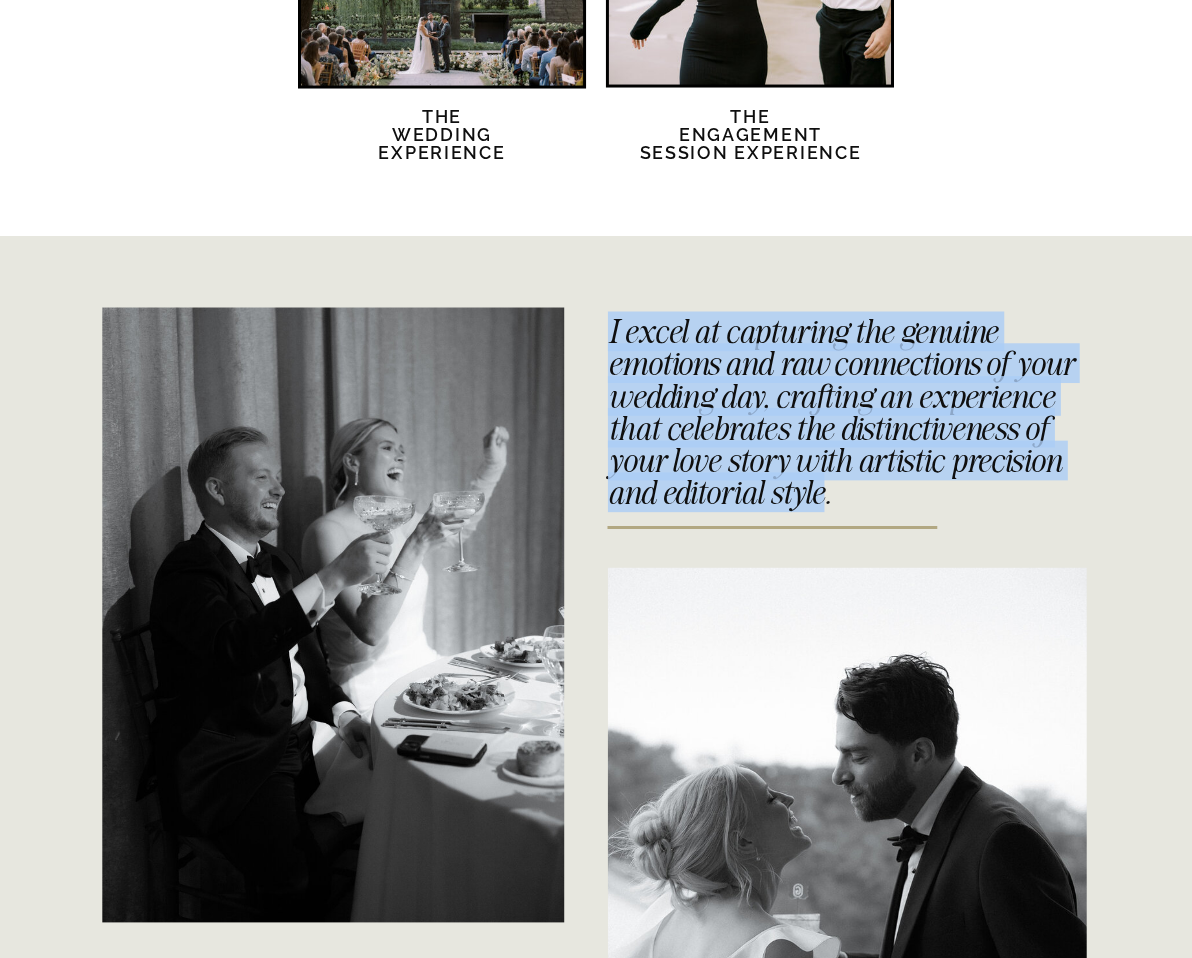 drag, startPoint x: 597, startPoint y: 319, endPoint x: 1039, endPoint y: 510, distance: 481.50287 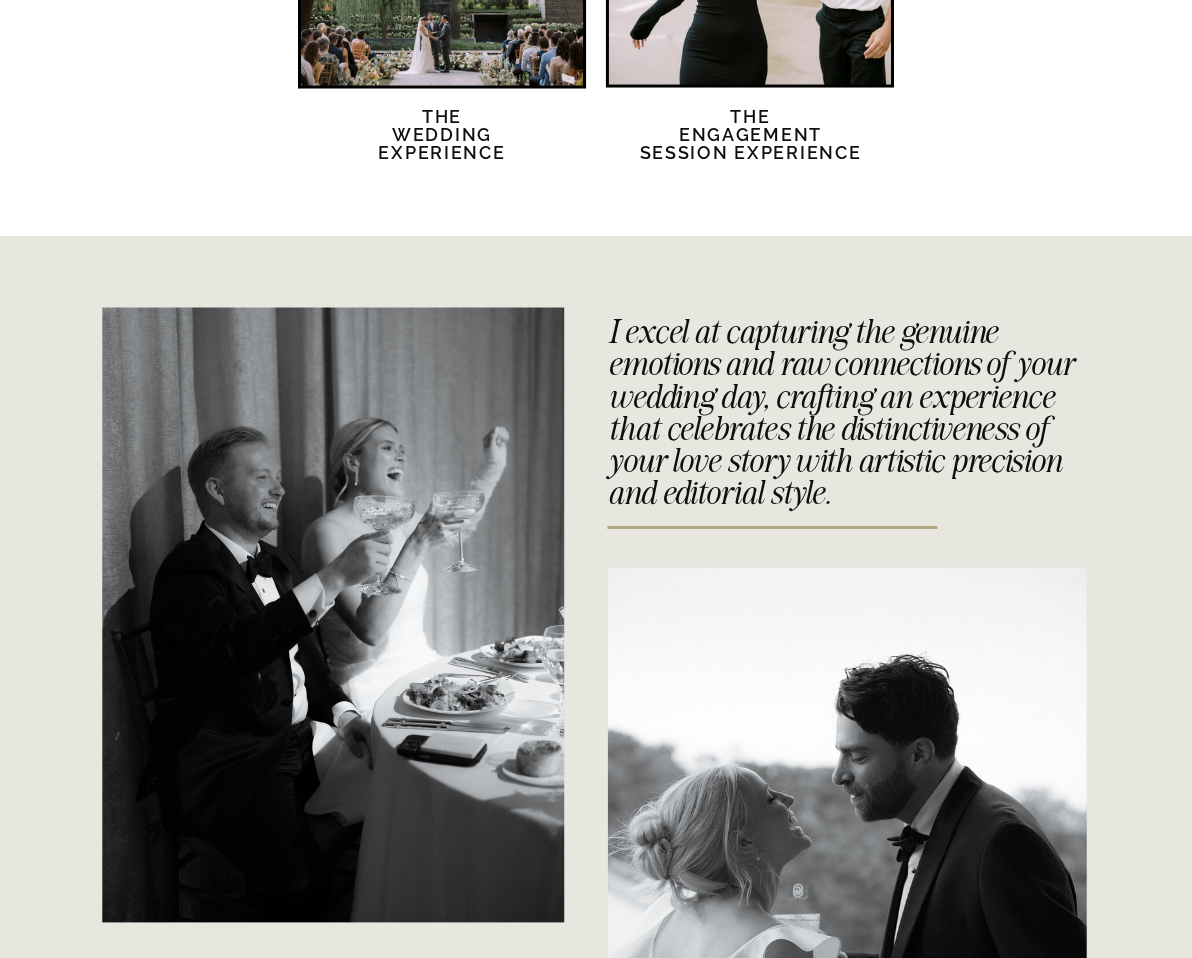 click on "NYC Wedding Photographer CONTACT BLOG REVIEWS ABOUT ME Experience EDUCATION HOME Georgia Sheridan Photography Georgia Sheridan Photography HOME Experience EDUCATION REVIEWS ABOUT ME CONTACT BLOG Love Stories,  Artfully Documented NYC WEDDING PHOTOGRAPHER SEE MORE In a world saturated with beautiful imagery, I believe that all  love stories , including yours, deserve something more meaningful and significant than simply your next "insta worthy" post. Each photo is catered to your uniqueness, and the experience you have during your session is just as much a part of the package as the final photos are. You want photos that are uniquely you and tell your story. Whether your spirit is bold and adventurous, calm and intimate,  modern and sleek , or something else altogether, it deserves to be memorialized as the work of art that it is. Whether you want to have a session on the  streets of NYC  or on a ranch in Texas, your session should be a reflection of you! Meaningful Moments  and  Memorable Experiences and The" at bounding box center [596, 1514] 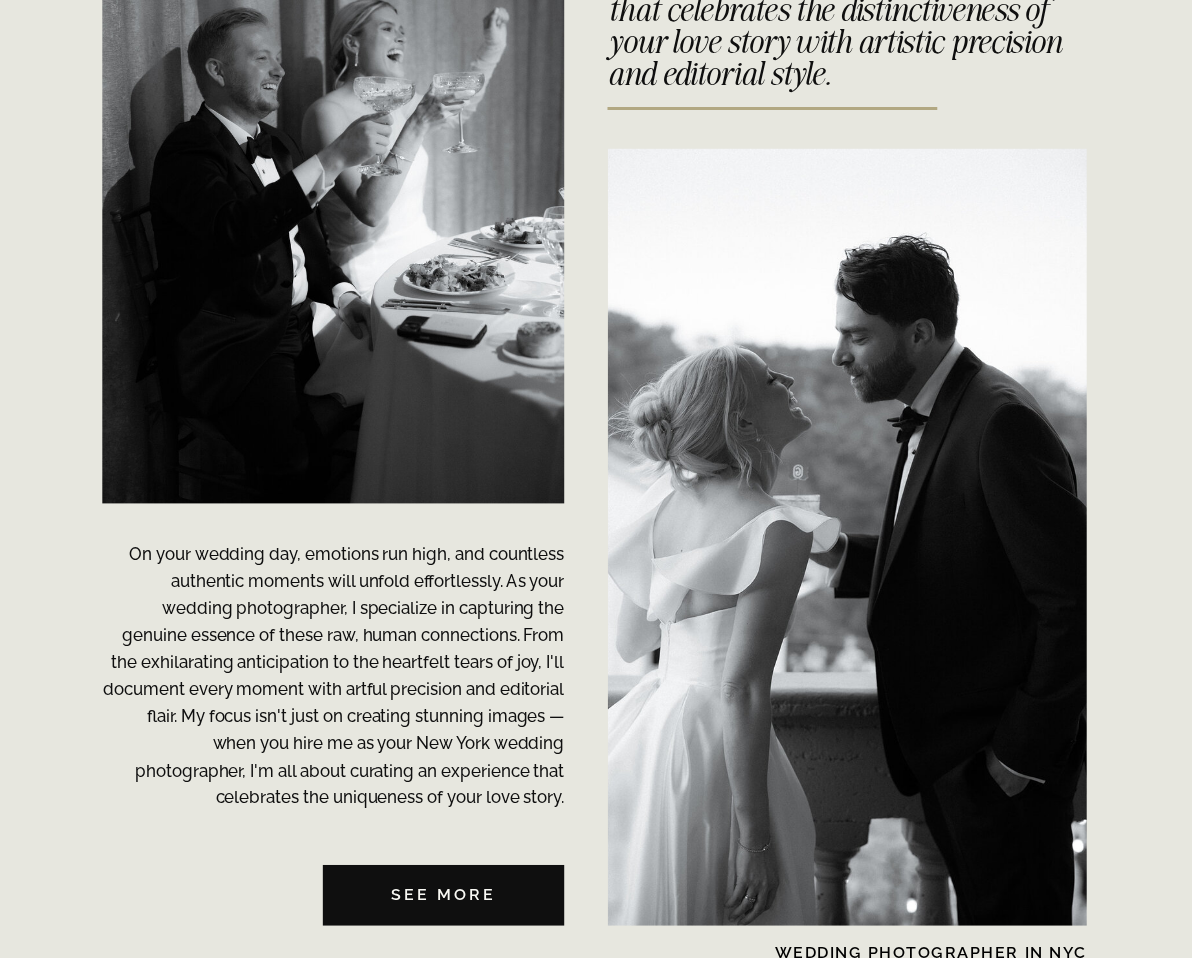 scroll, scrollTop: 4686, scrollLeft: 0, axis: vertical 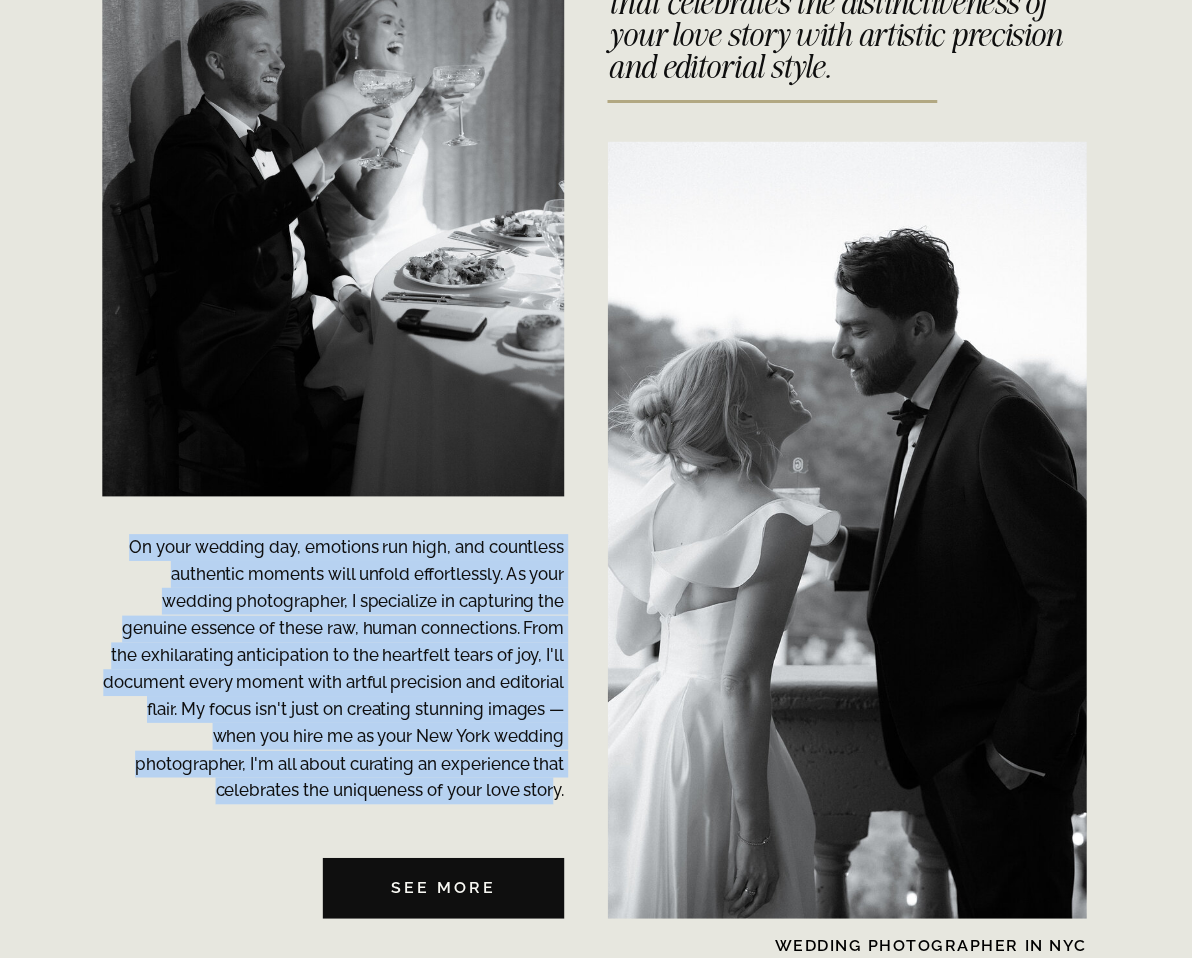 drag, startPoint x: 103, startPoint y: 541, endPoint x: 555, endPoint y: 792, distance: 517.0155 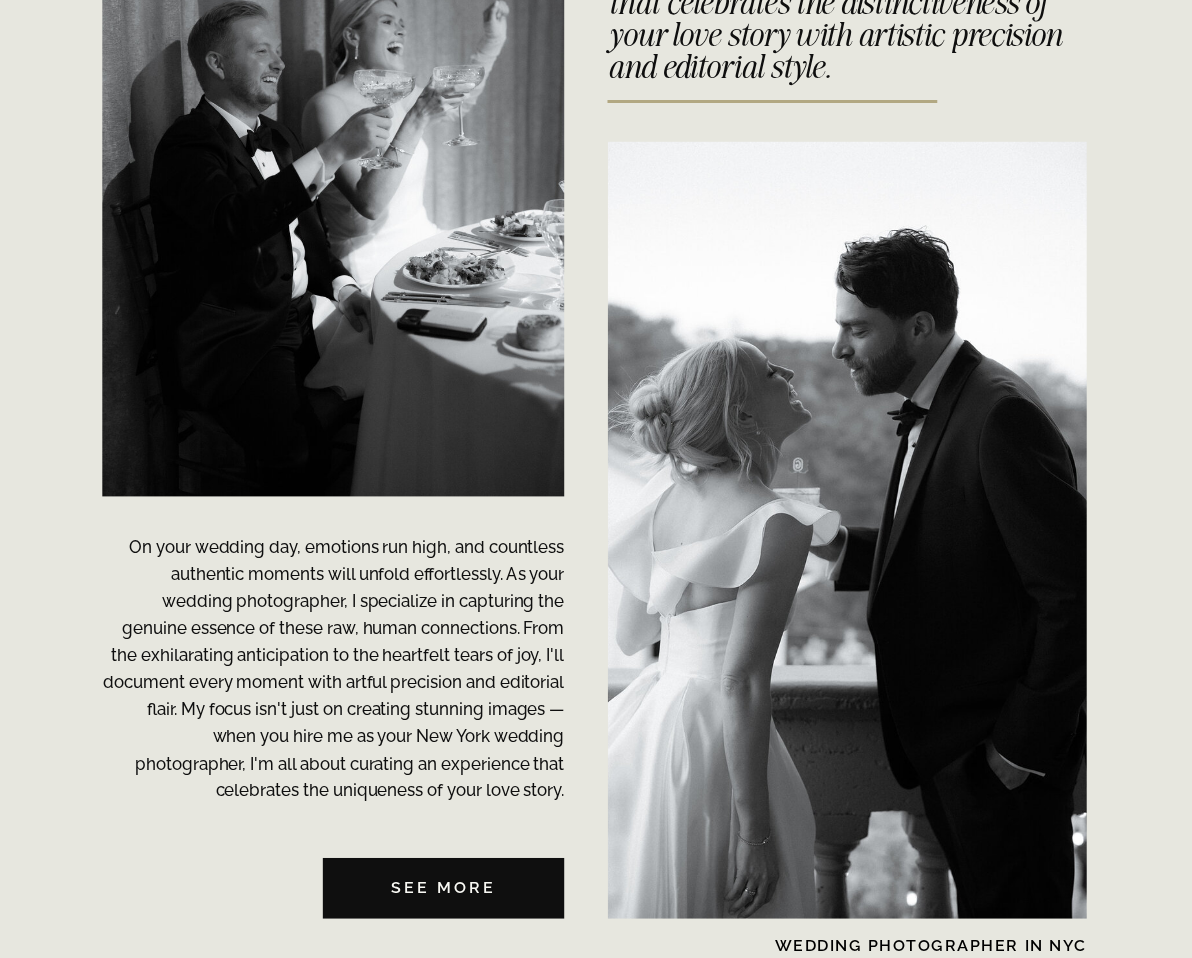 click on "NYC Wedding Photographer CONTACT BLOG REVIEWS ABOUT ME Experience EDUCATION HOME Georgia Sheridan Photography Georgia Sheridan Photography HOME Experience EDUCATION REVIEWS ABOUT ME CONTACT BLOG Love Stories,  Artfully Documented NYC WEDDING PHOTOGRAPHER SEE MORE In a world saturated with beautiful imagery, I believe that all  love stories , including yours, deserve something more meaningful and significant than simply your next "insta worthy" post. Each photo is catered to your uniqueness, and the experience you have during your session is just as much a part of the package as the final photos are. You want photos that are uniquely you and tell your story. Whether your spirit is bold and adventurous, calm and intimate,  modern and sleek , or something else altogether, it deserves to be memorialized as the work of art that it is. Whether you want to have a session on the  streets of NYC  or on a ranch in Texas, your session should be a reflection of you! Meaningful Moments  and  Memorable Experiences and The" at bounding box center [596, 1088] 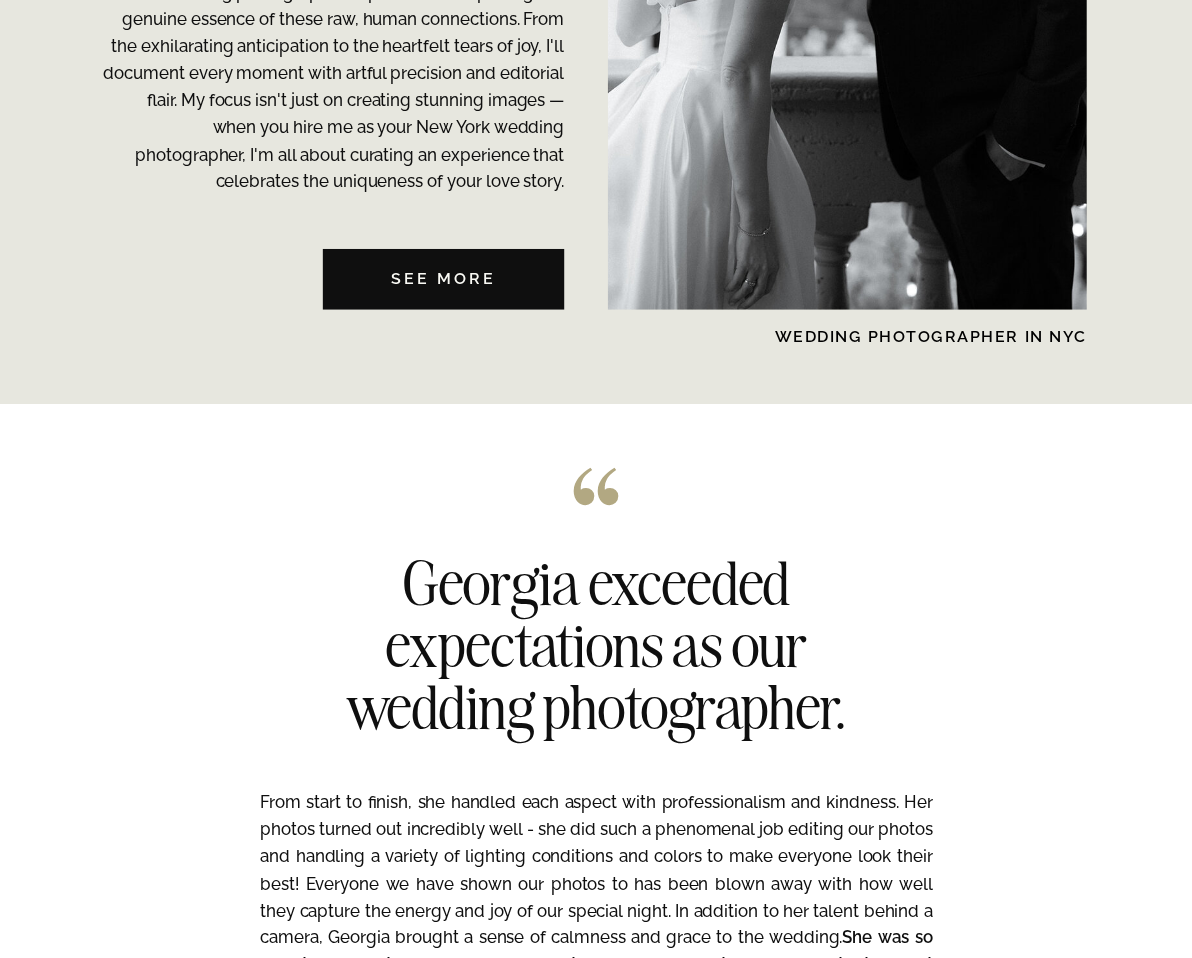 scroll, scrollTop: 5328, scrollLeft: 0, axis: vertical 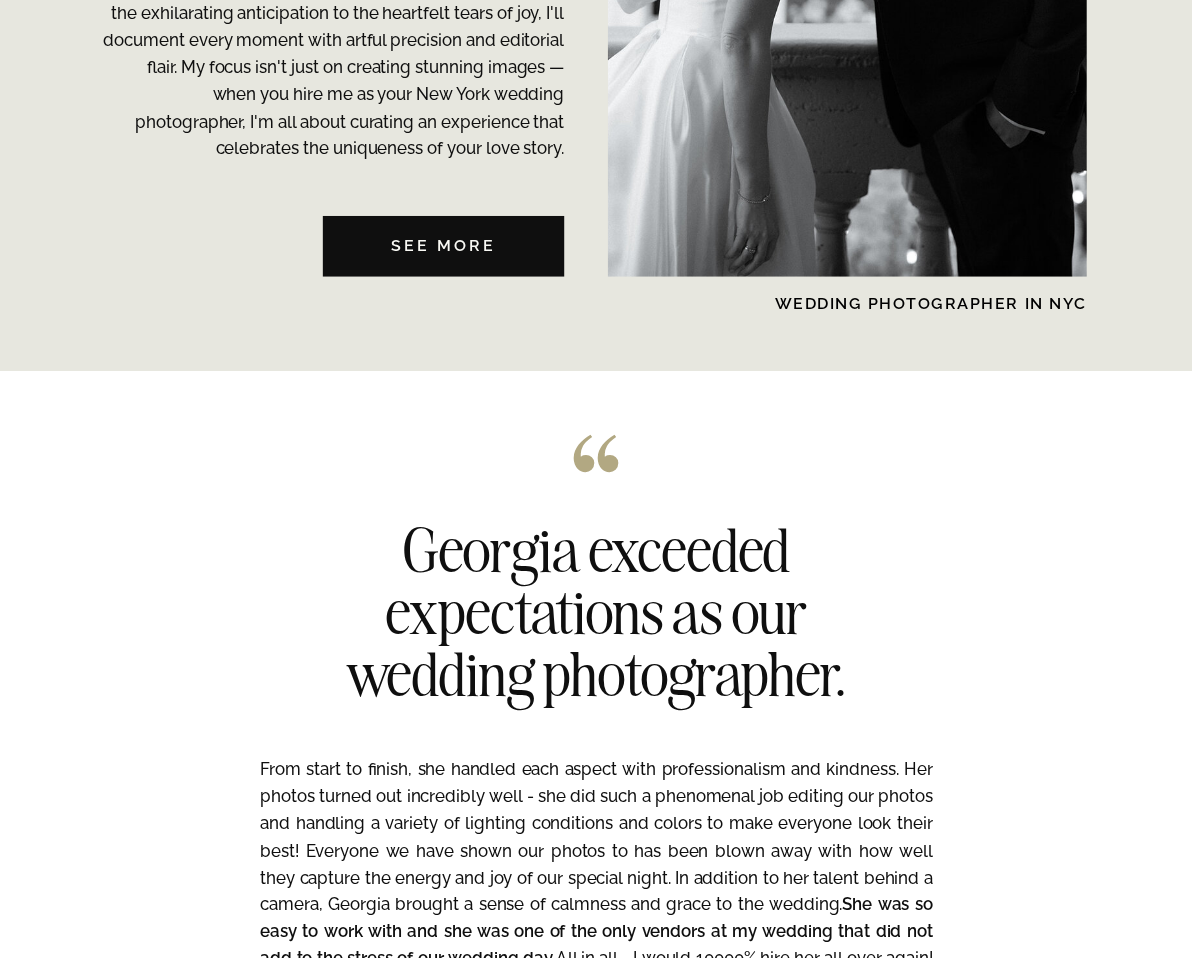 drag, startPoint x: 407, startPoint y: 540, endPoint x: 869, endPoint y: 687, distance: 484.82266 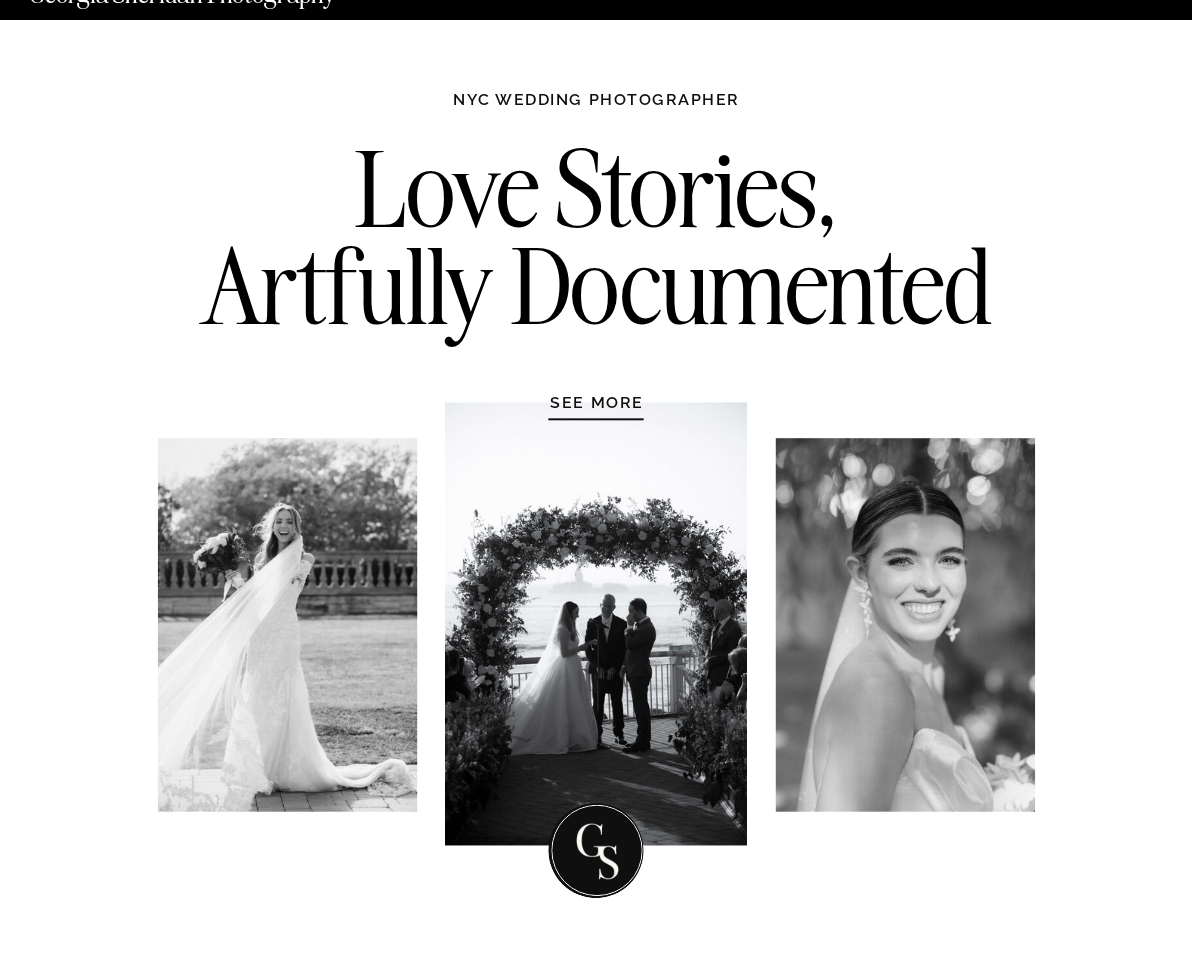 scroll, scrollTop: 0, scrollLeft: 0, axis: both 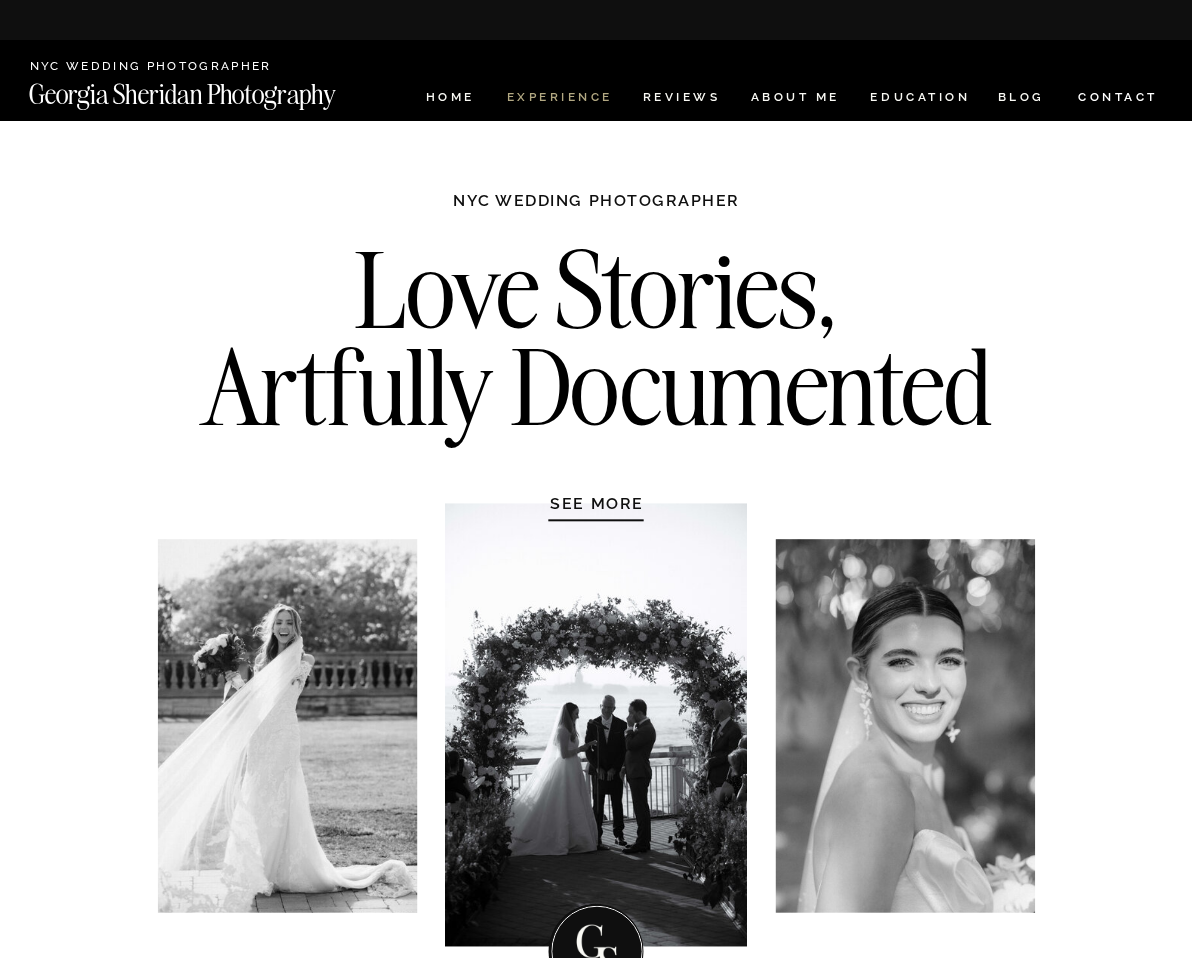 click on "Experience" at bounding box center (559, 99) 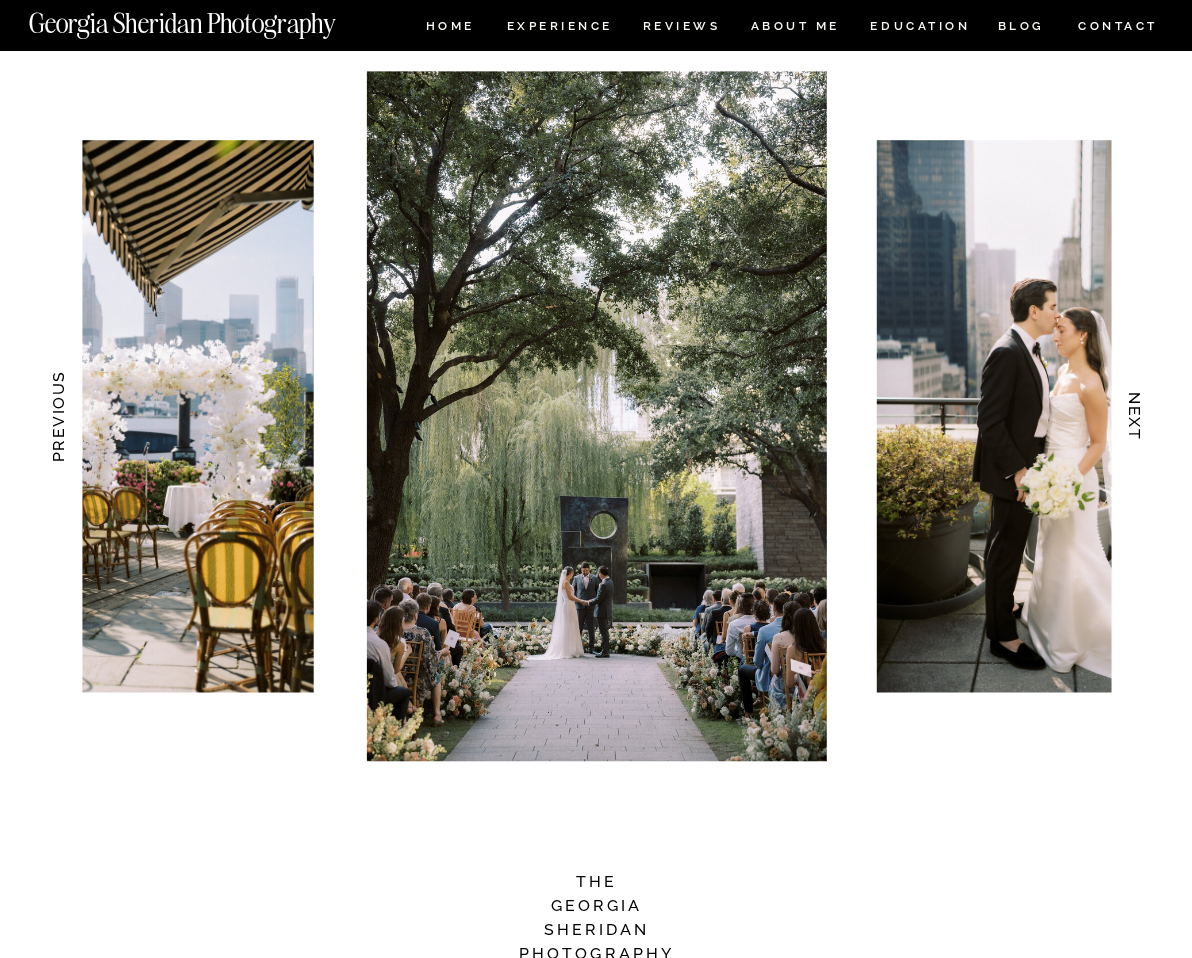 scroll, scrollTop: 1928, scrollLeft: 0, axis: vertical 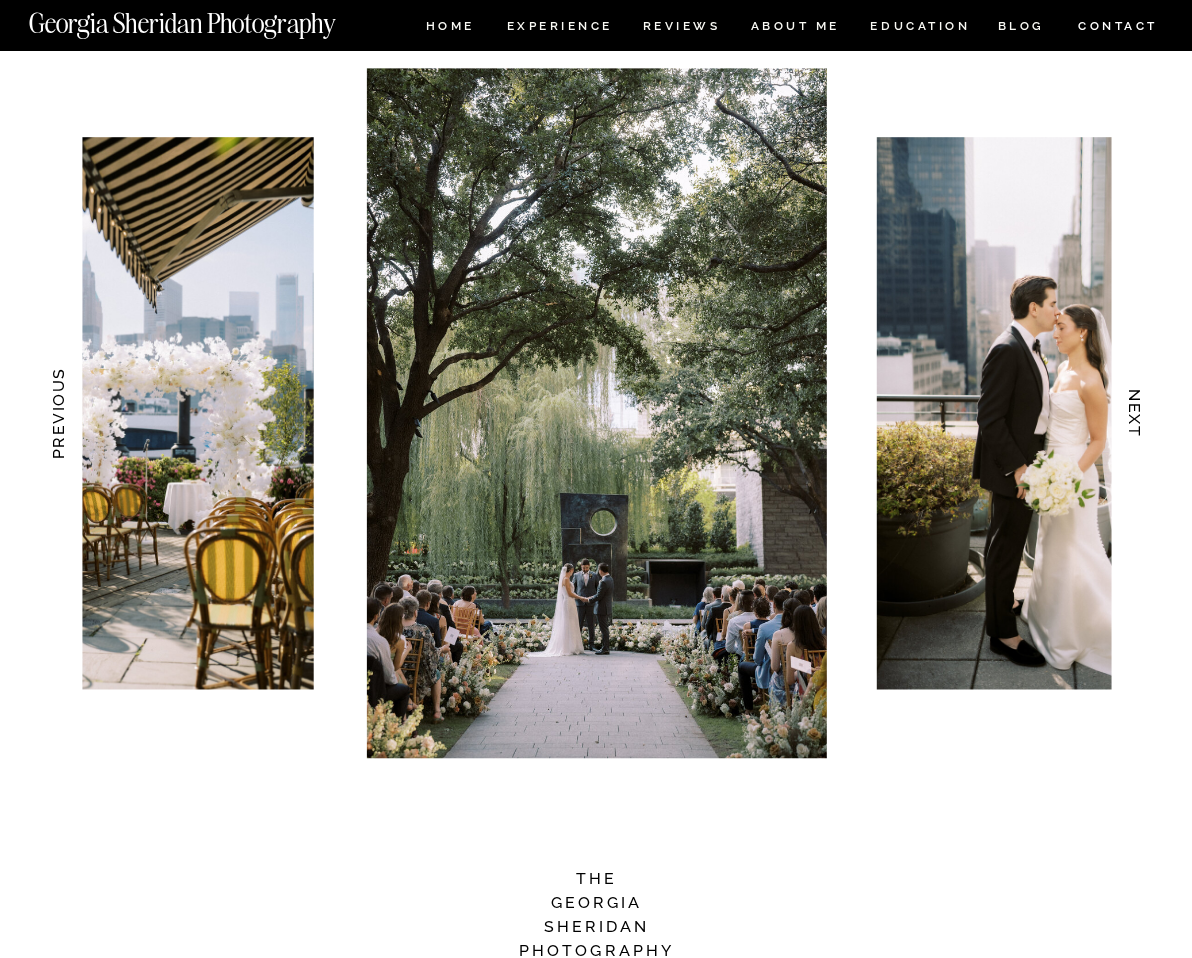 click on "NEXT" at bounding box center (1135, 413) 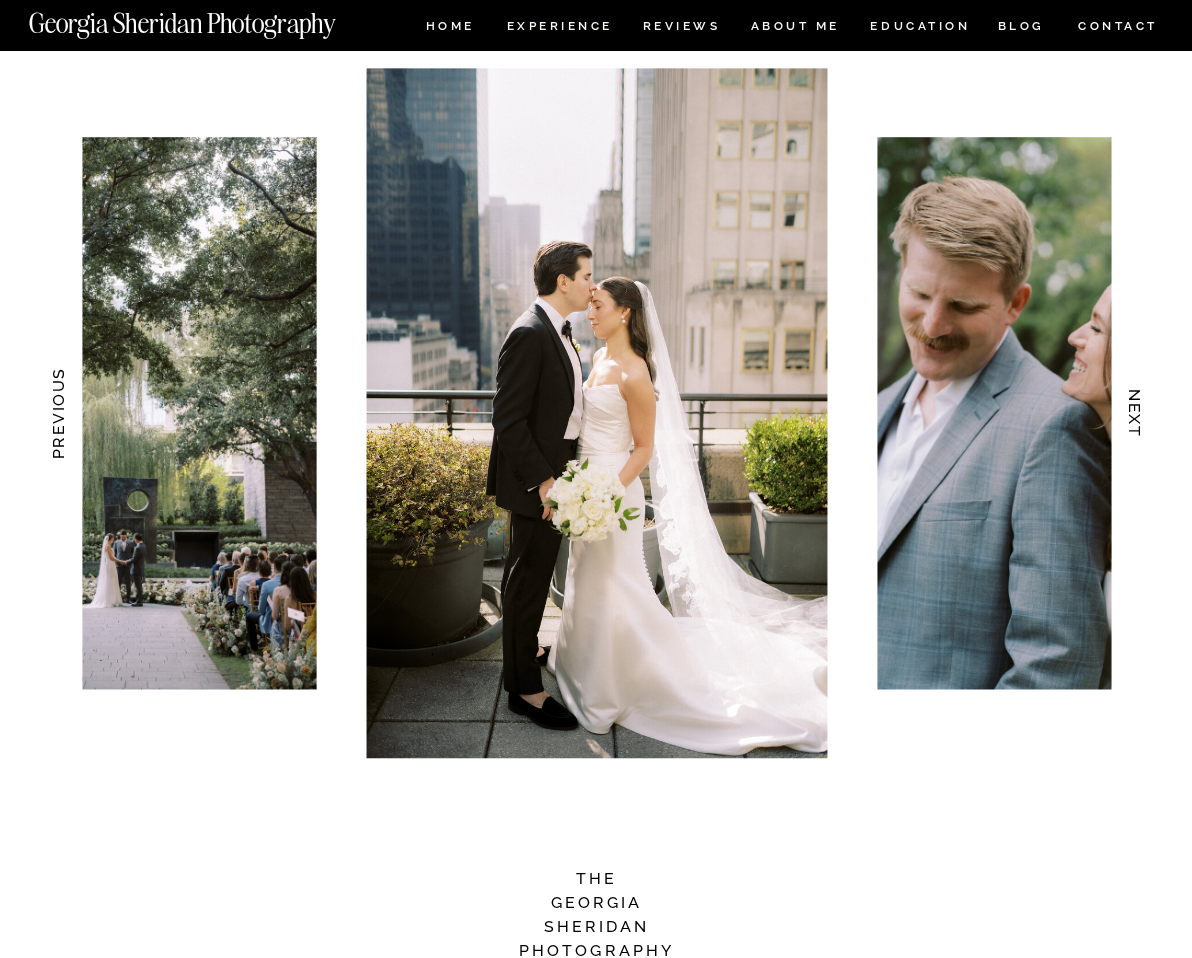 click on "NEXT" at bounding box center [1135, 413] 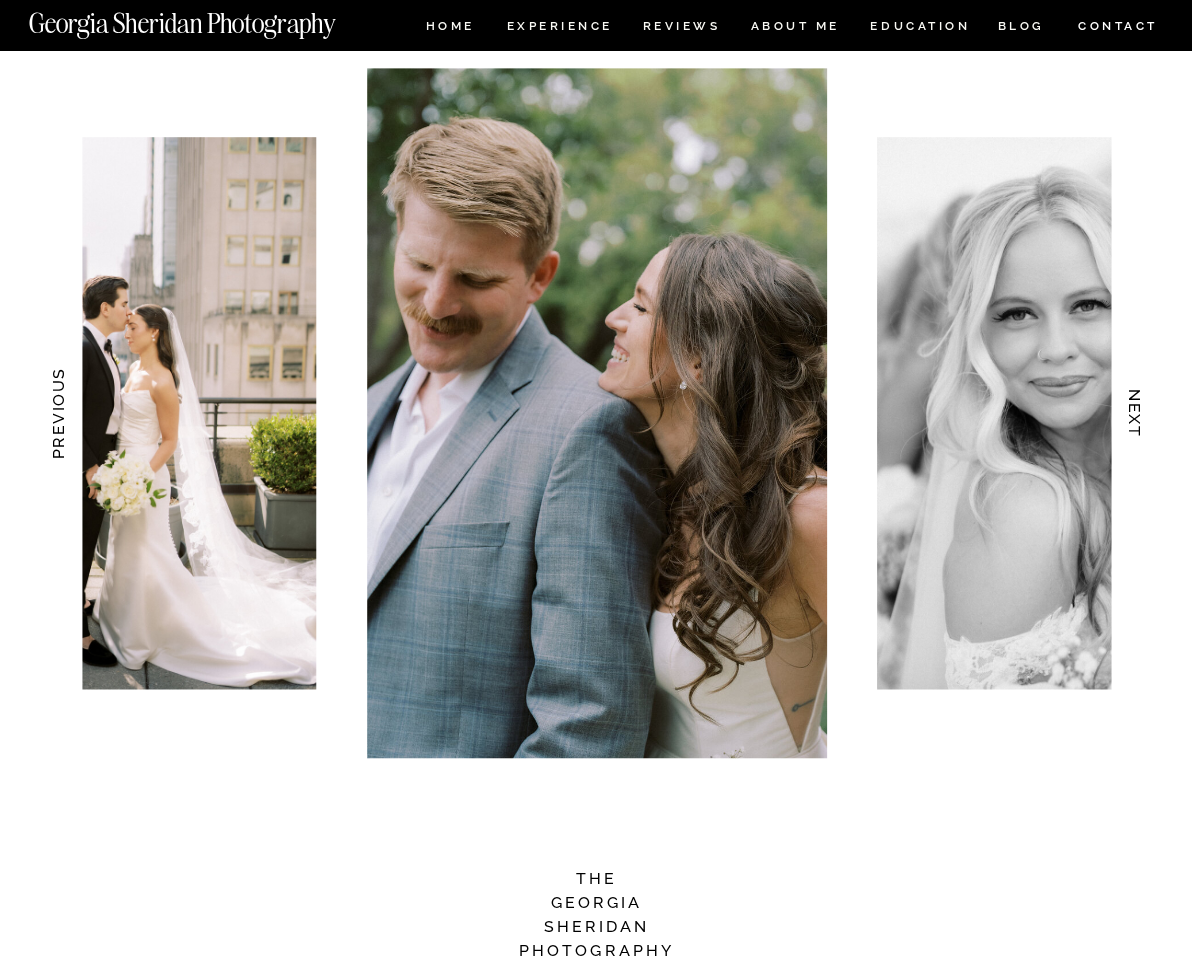click on "NEXT" at bounding box center [1135, 413] 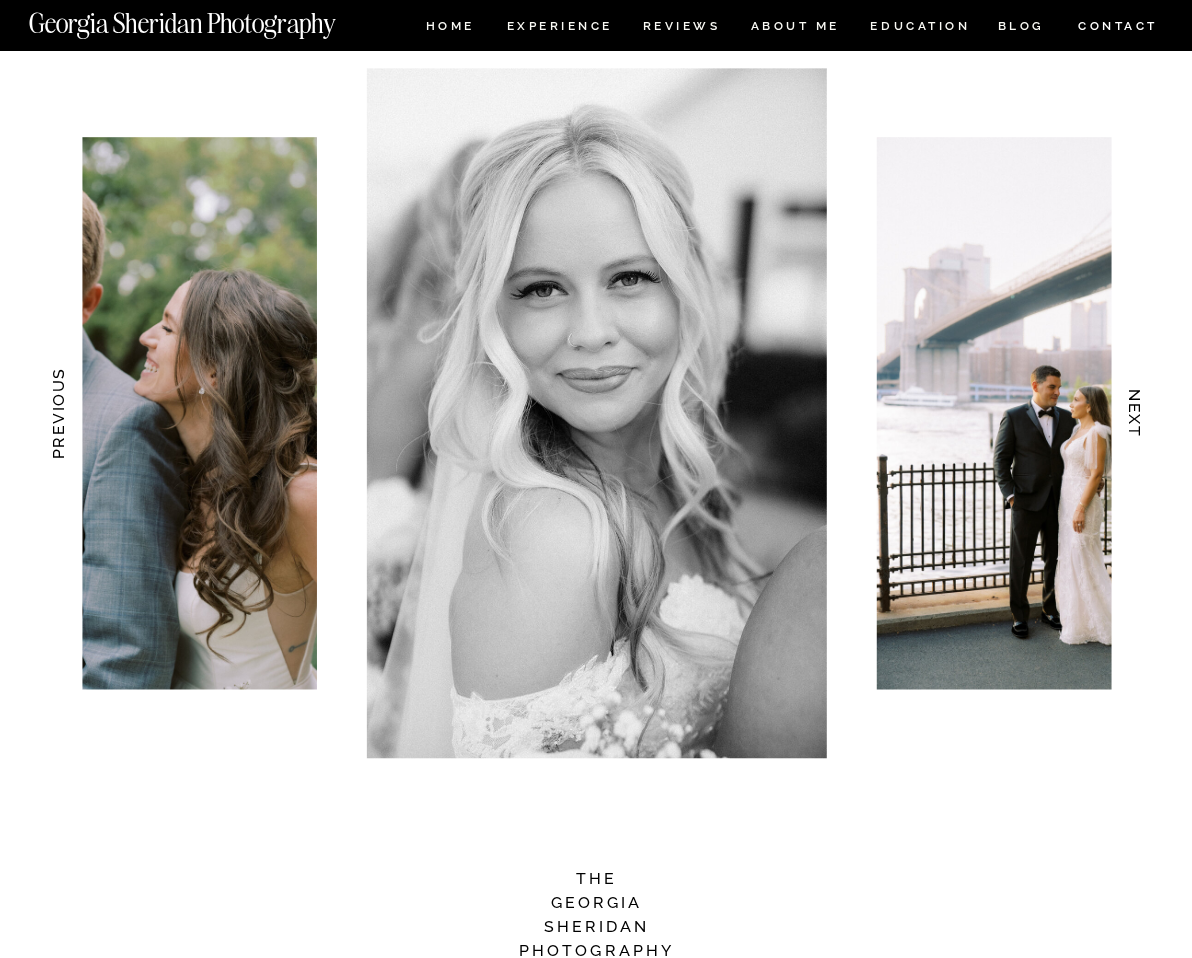 click on "NEXT" at bounding box center (1135, 413) 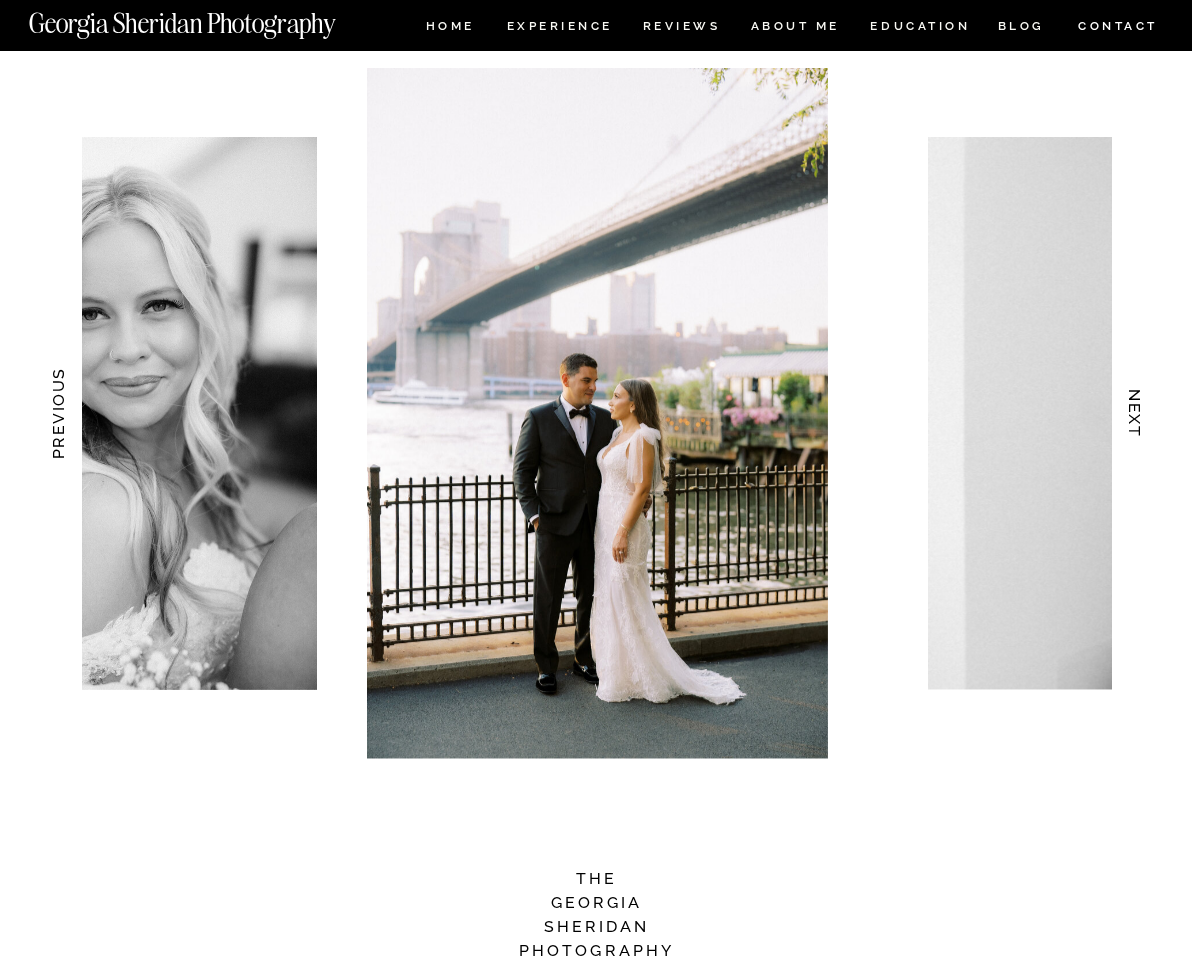 click on "NEXT" at bounding box center [1135, 413] 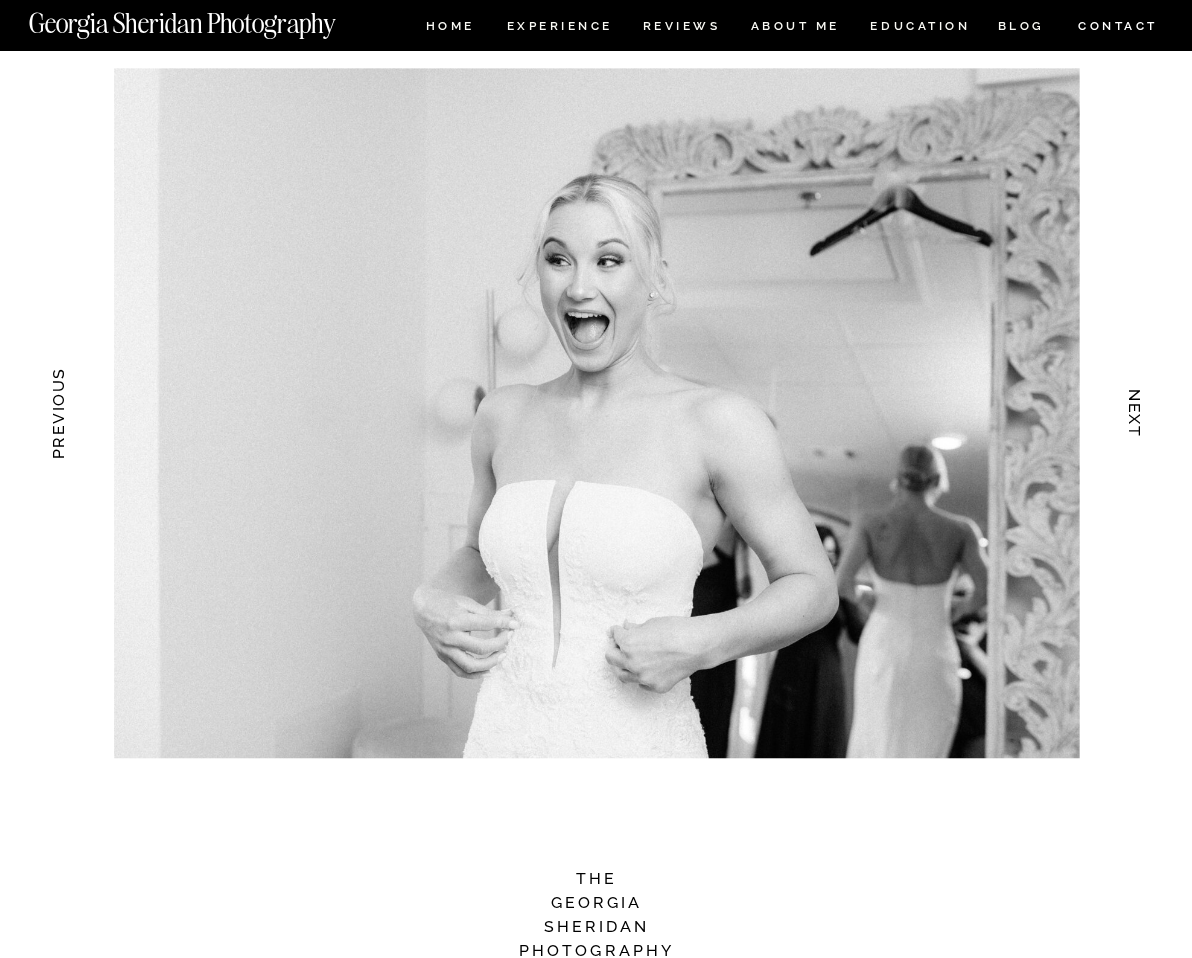click on "NEXT" at bounding box center [1135, 413] 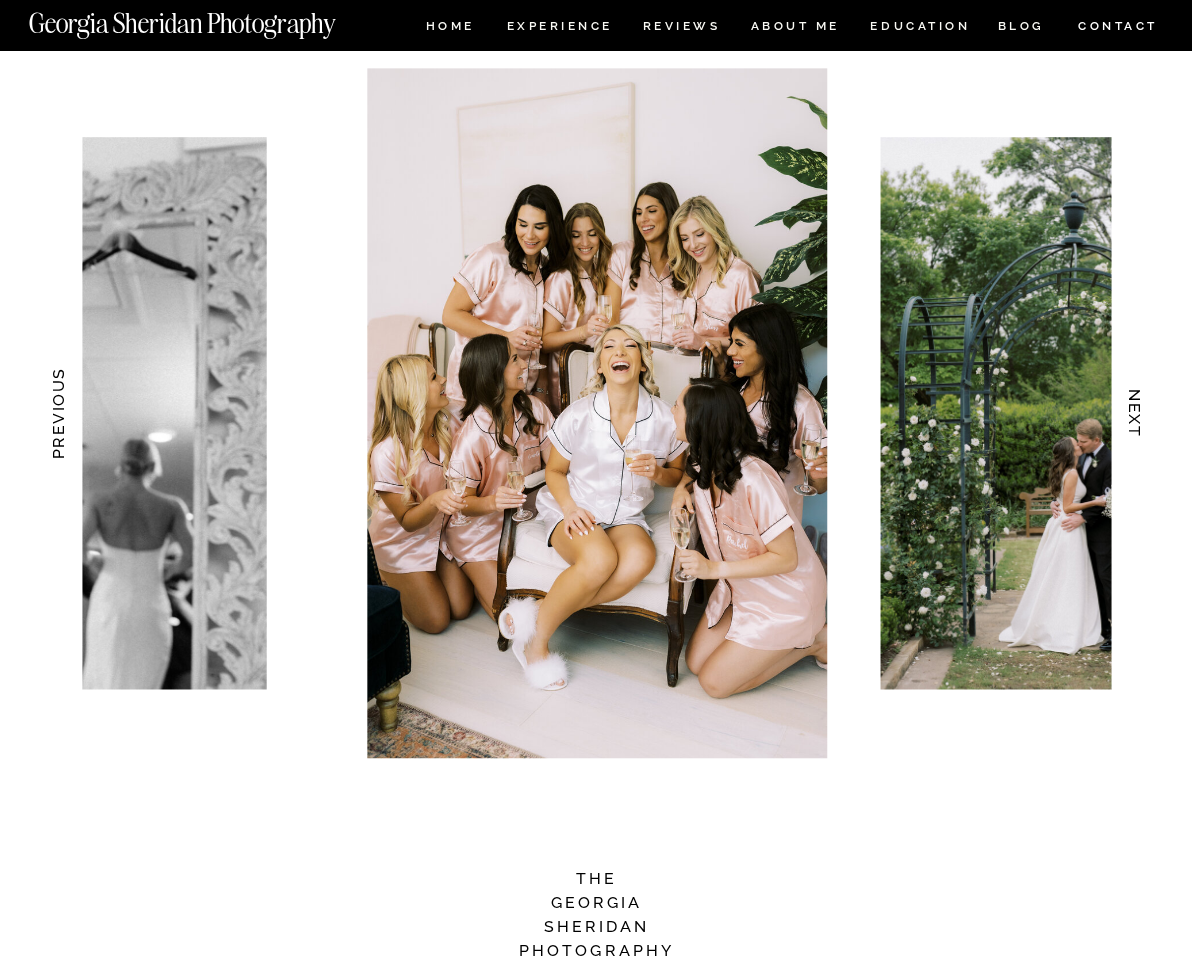 click on "NEXT" at bounding box center [1135, 413] 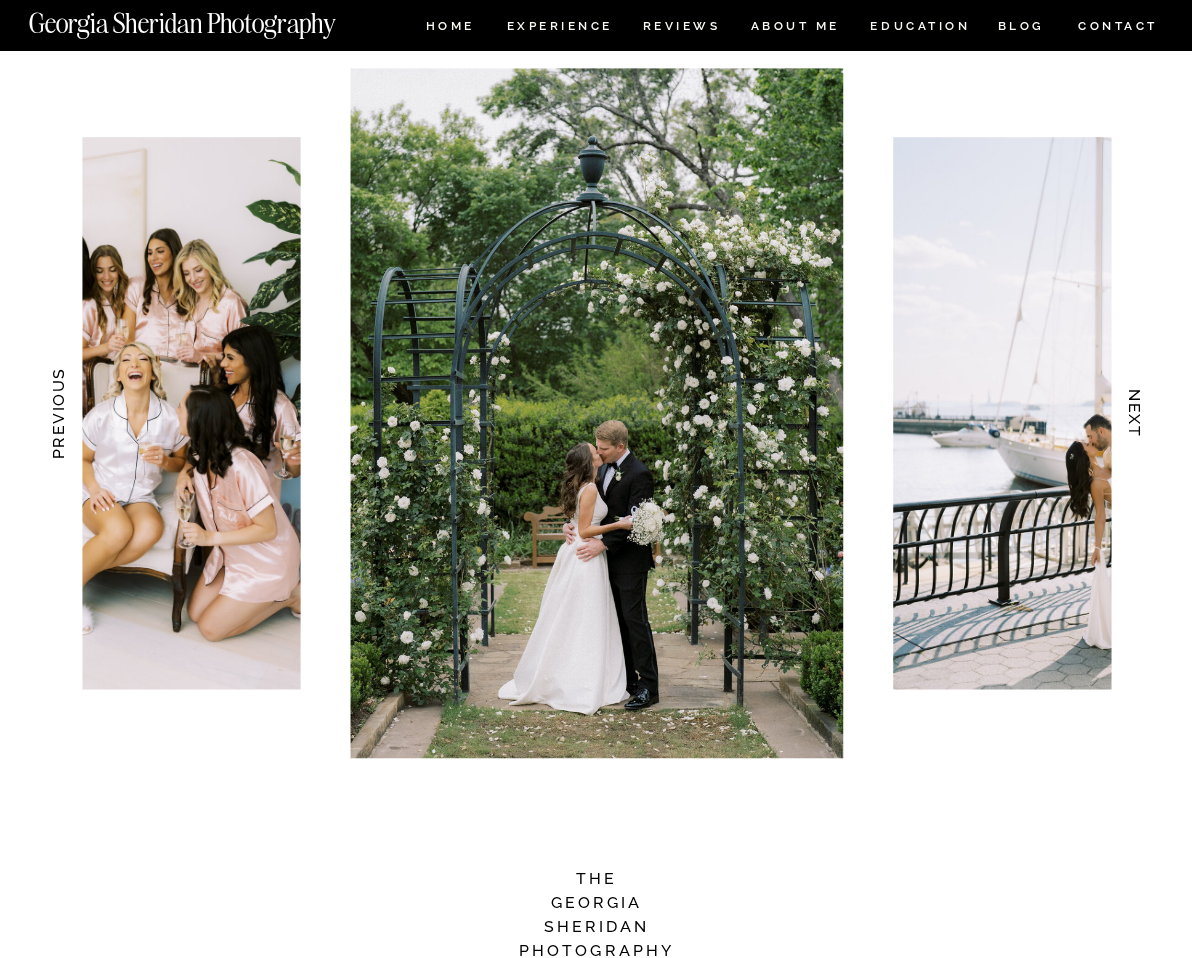 click on "NEXT" at bounding box center (1135, 413) 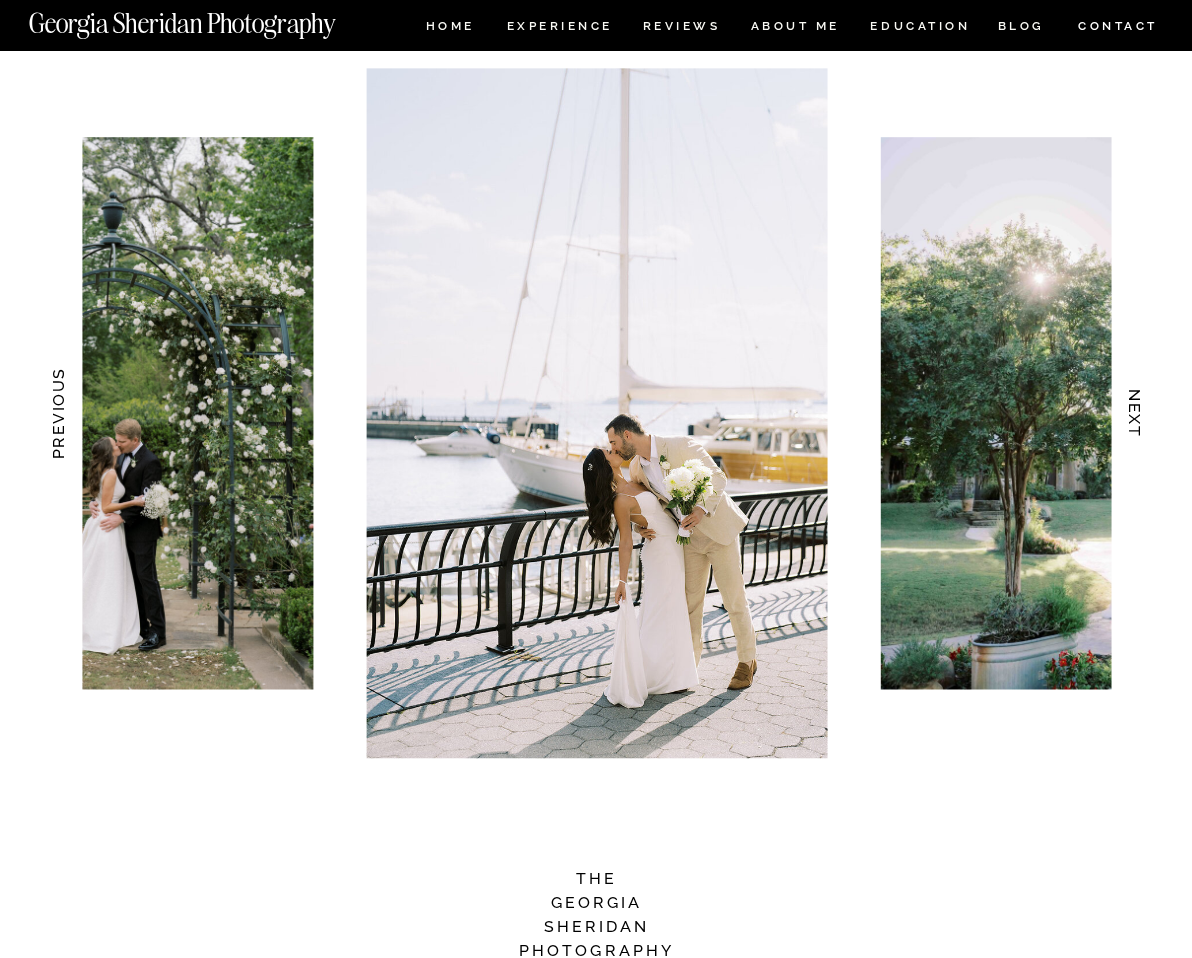 click on "NEXT" at bounding box center [1135, 413] 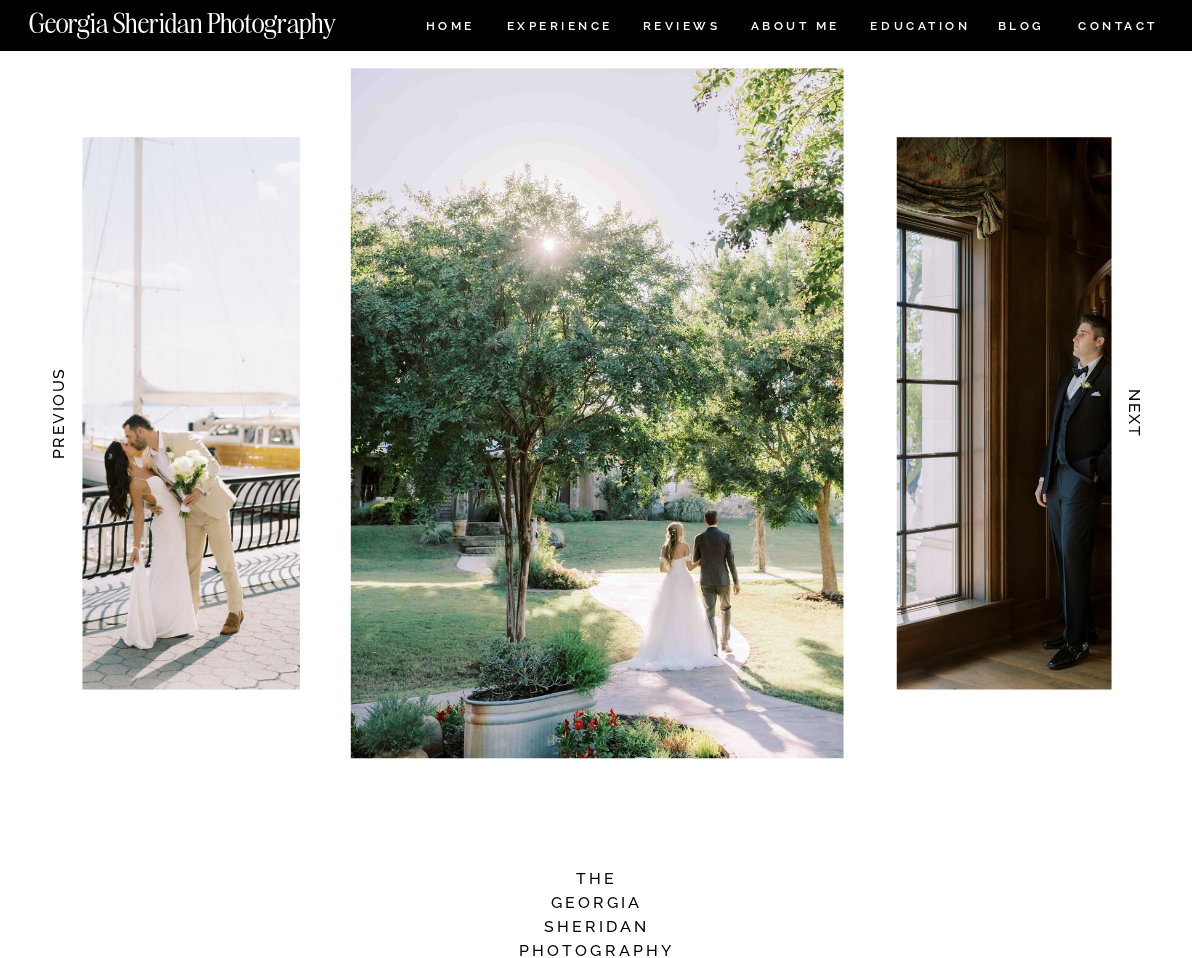 click on "NEXT" at bounding box center (1135, 413) 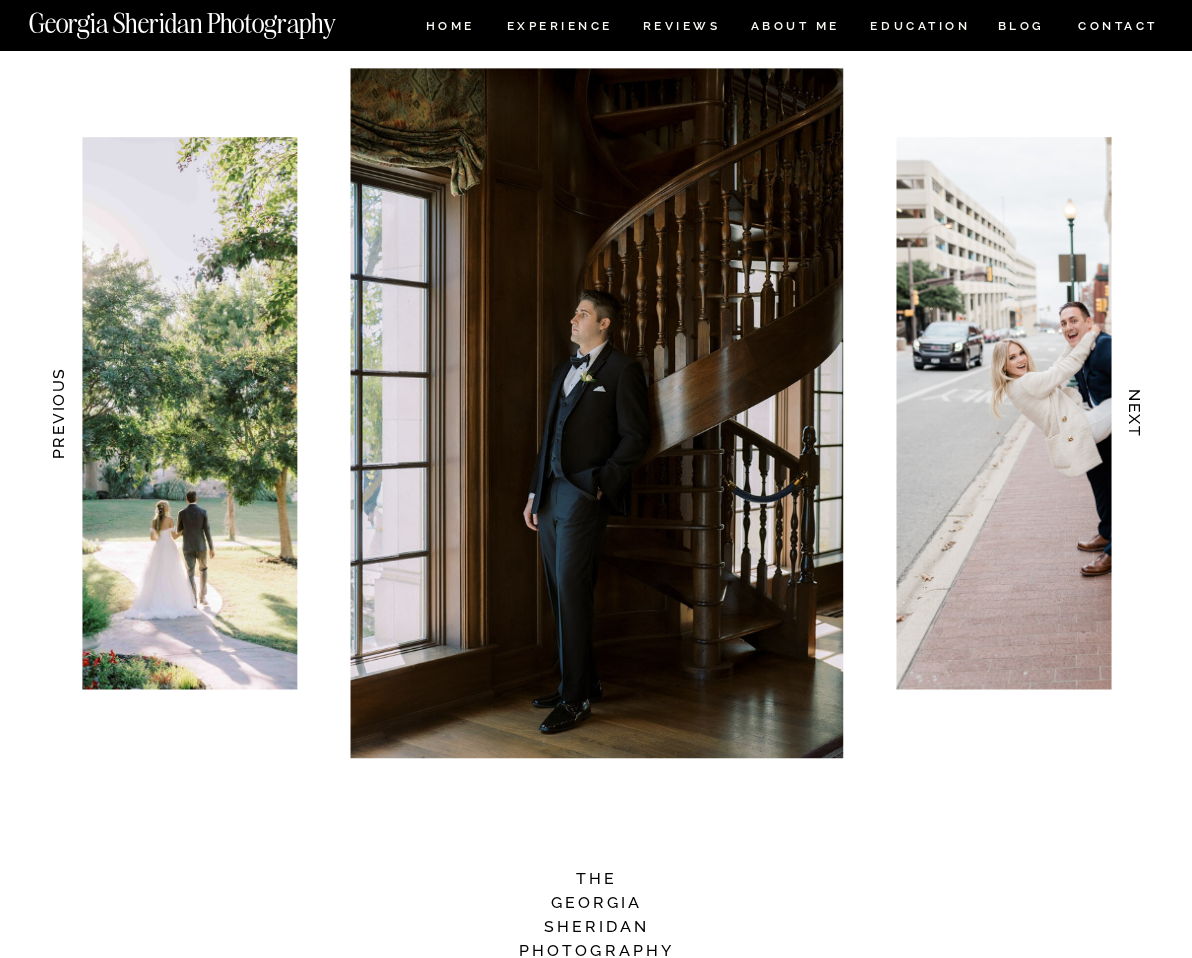 click on "NEXT" at bounding box center [1135, 413] 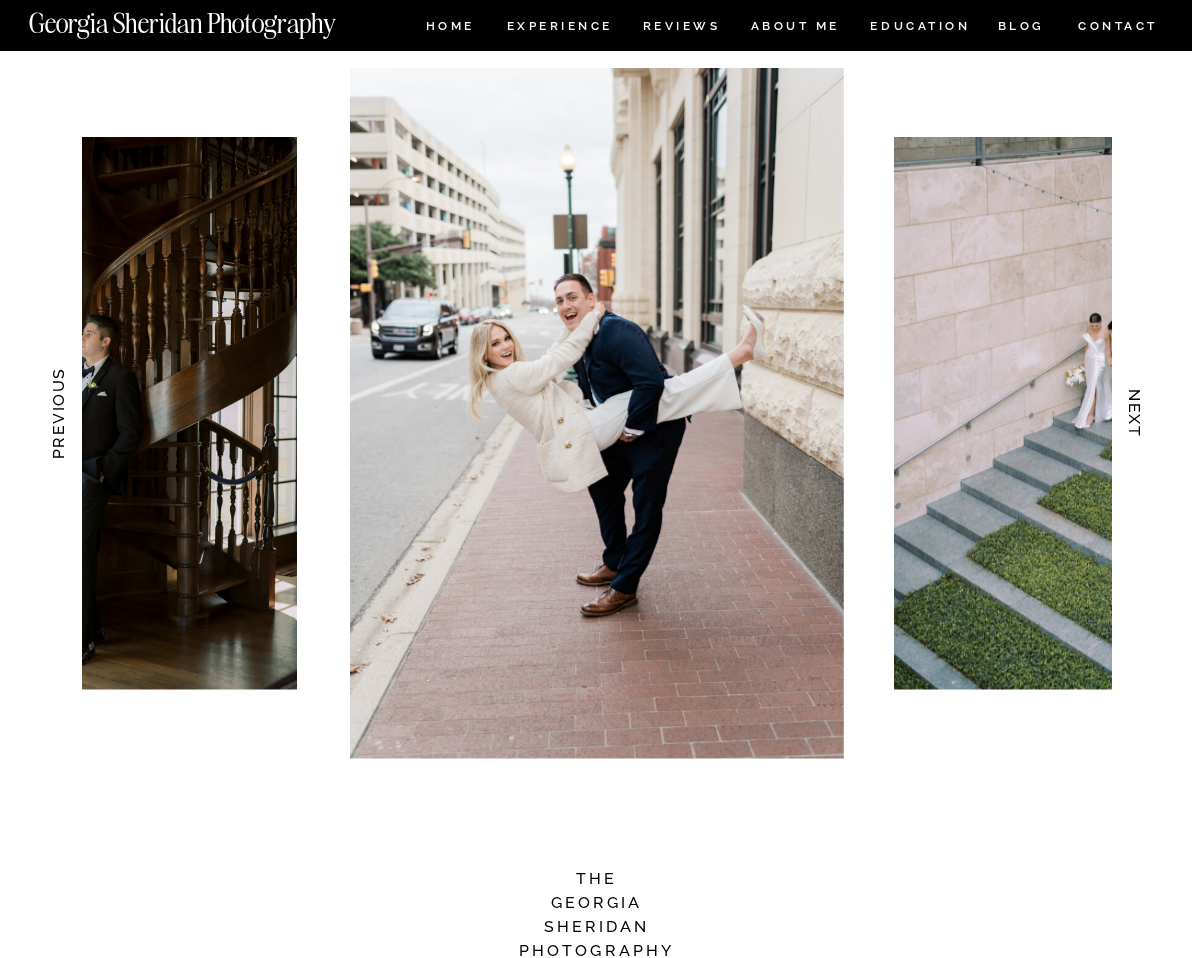 click on "NEXT" at bounding box center (1135, 413) 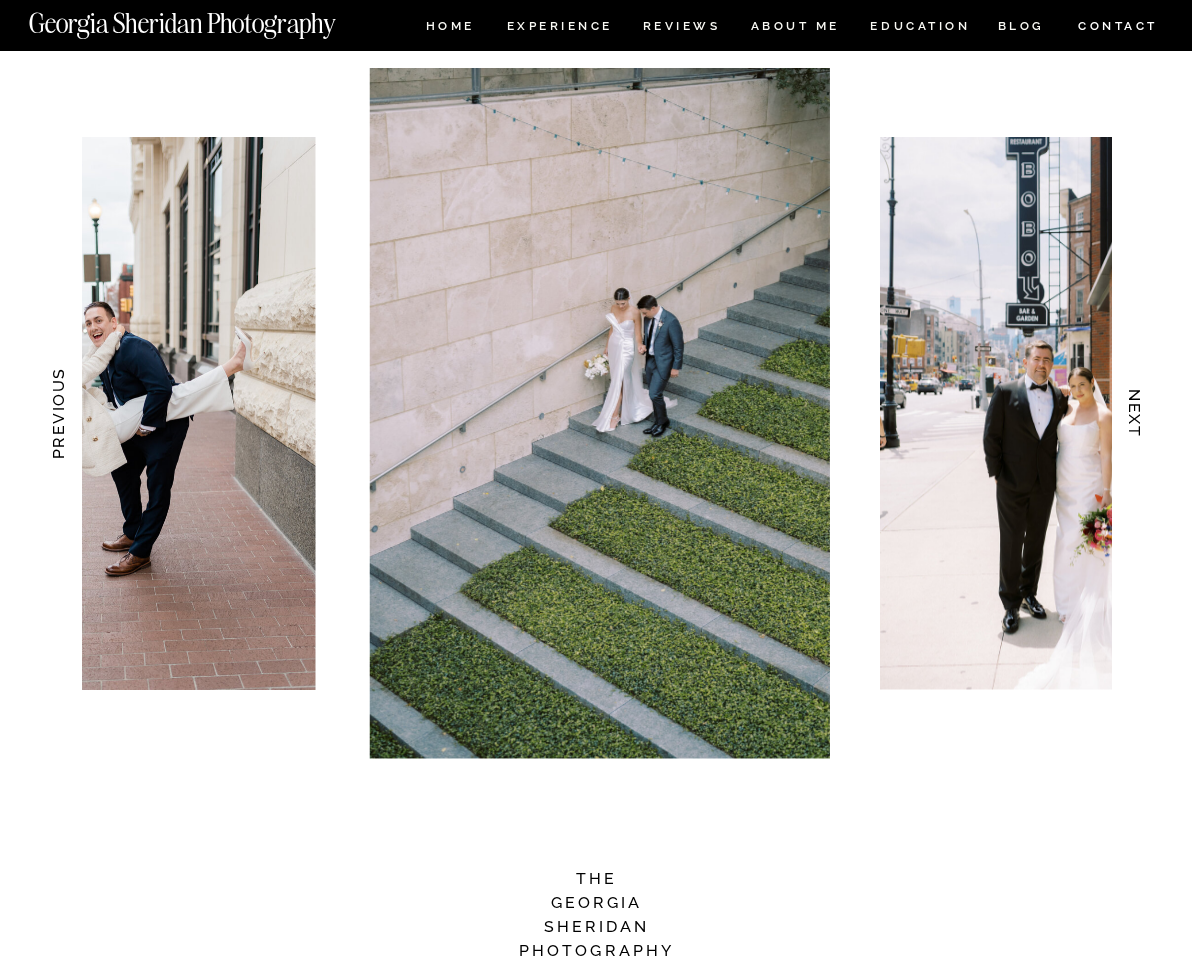 click on "NEXT" at bounding box center [1135, 413] 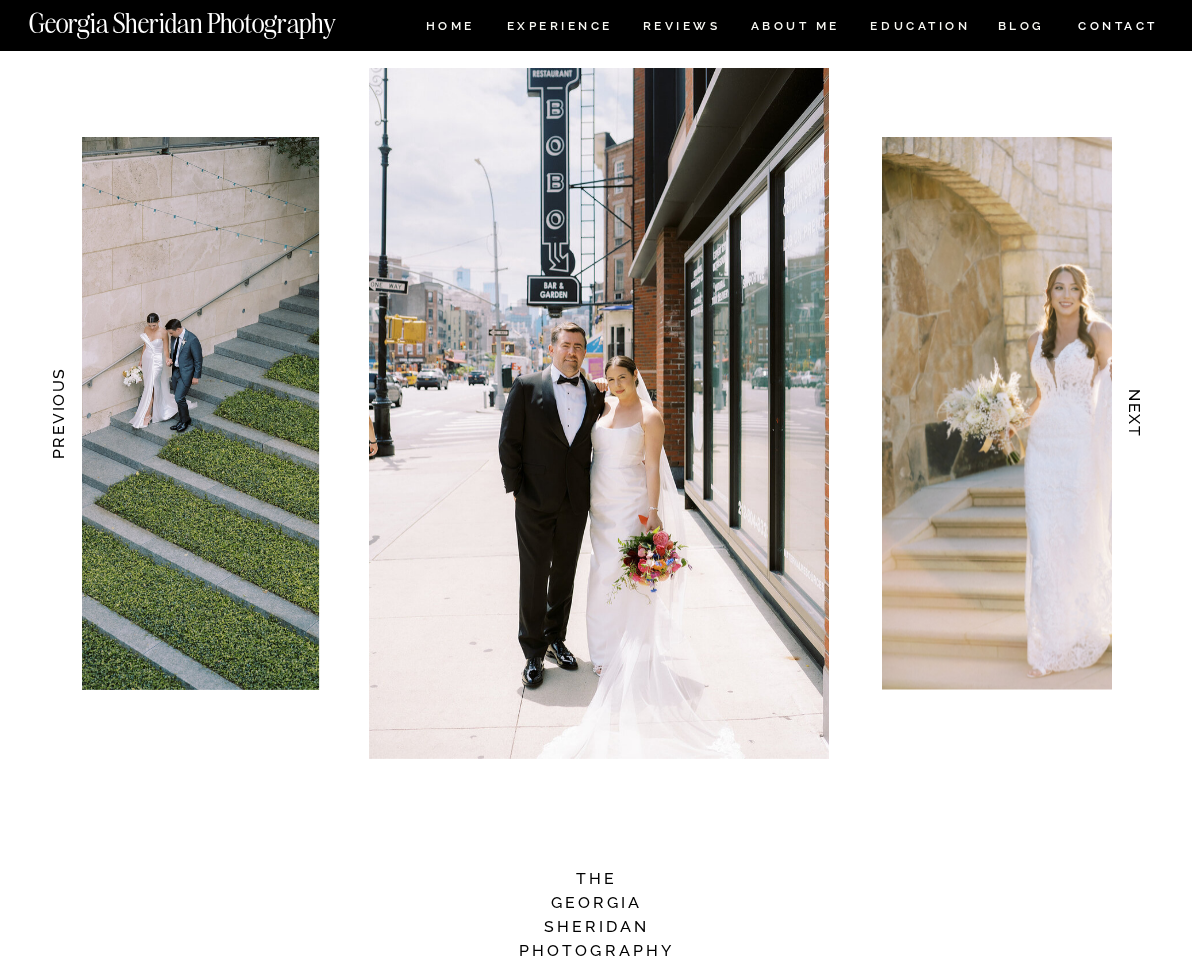 click on "NEXT" at bounding box center [1135, 413] 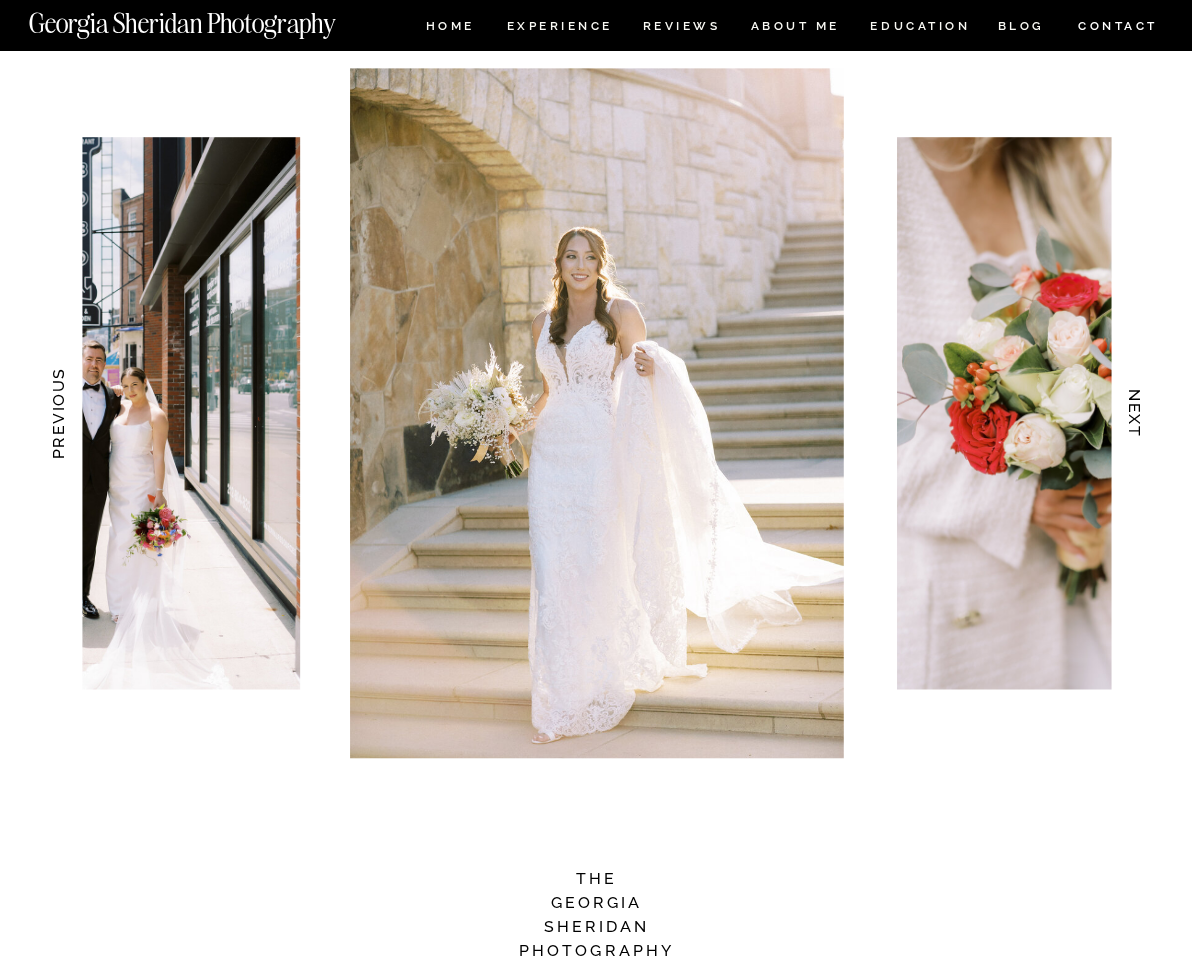 click on "NEXT" at bounding box center [1135, 413] 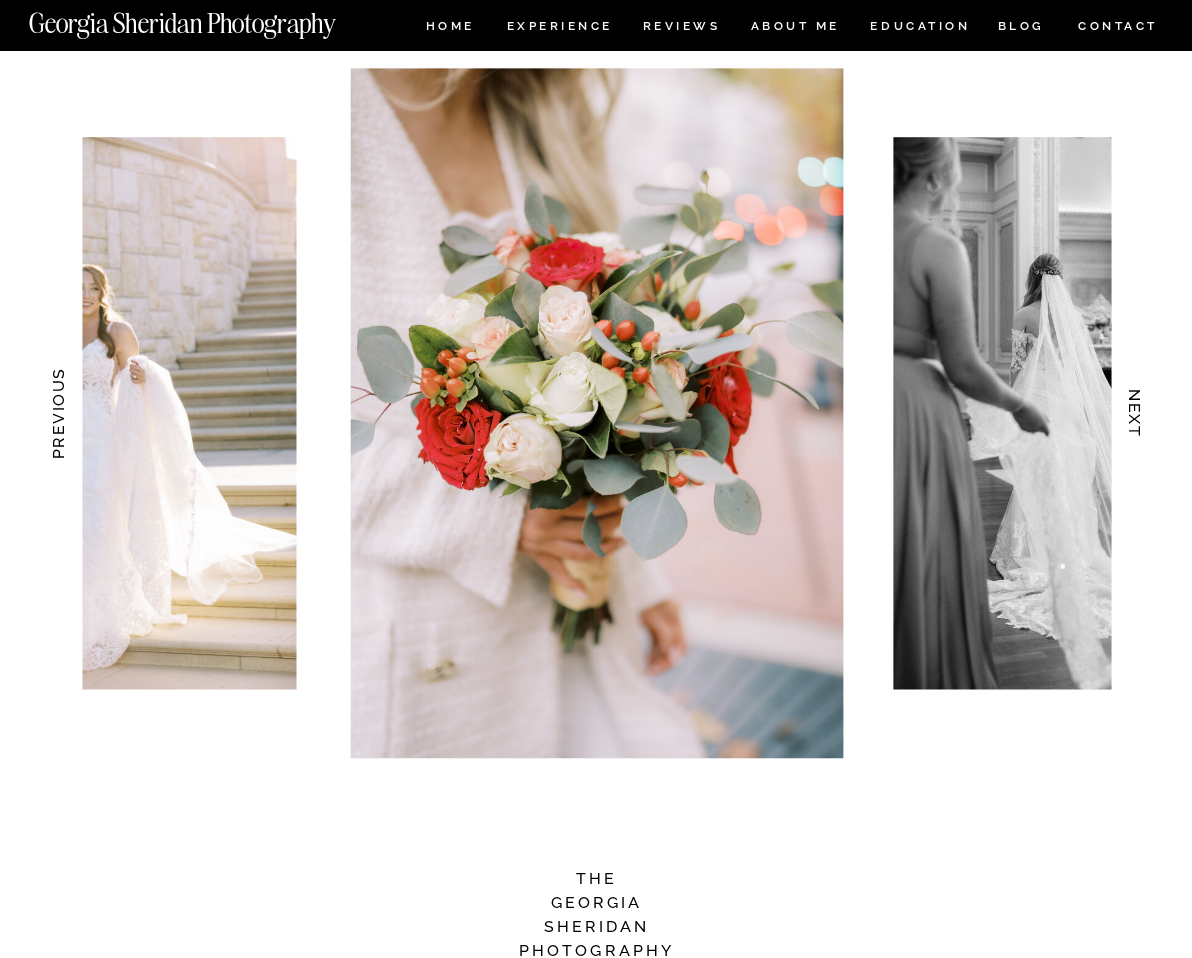 click on "NEXT" at bounding box center (1135, 413) 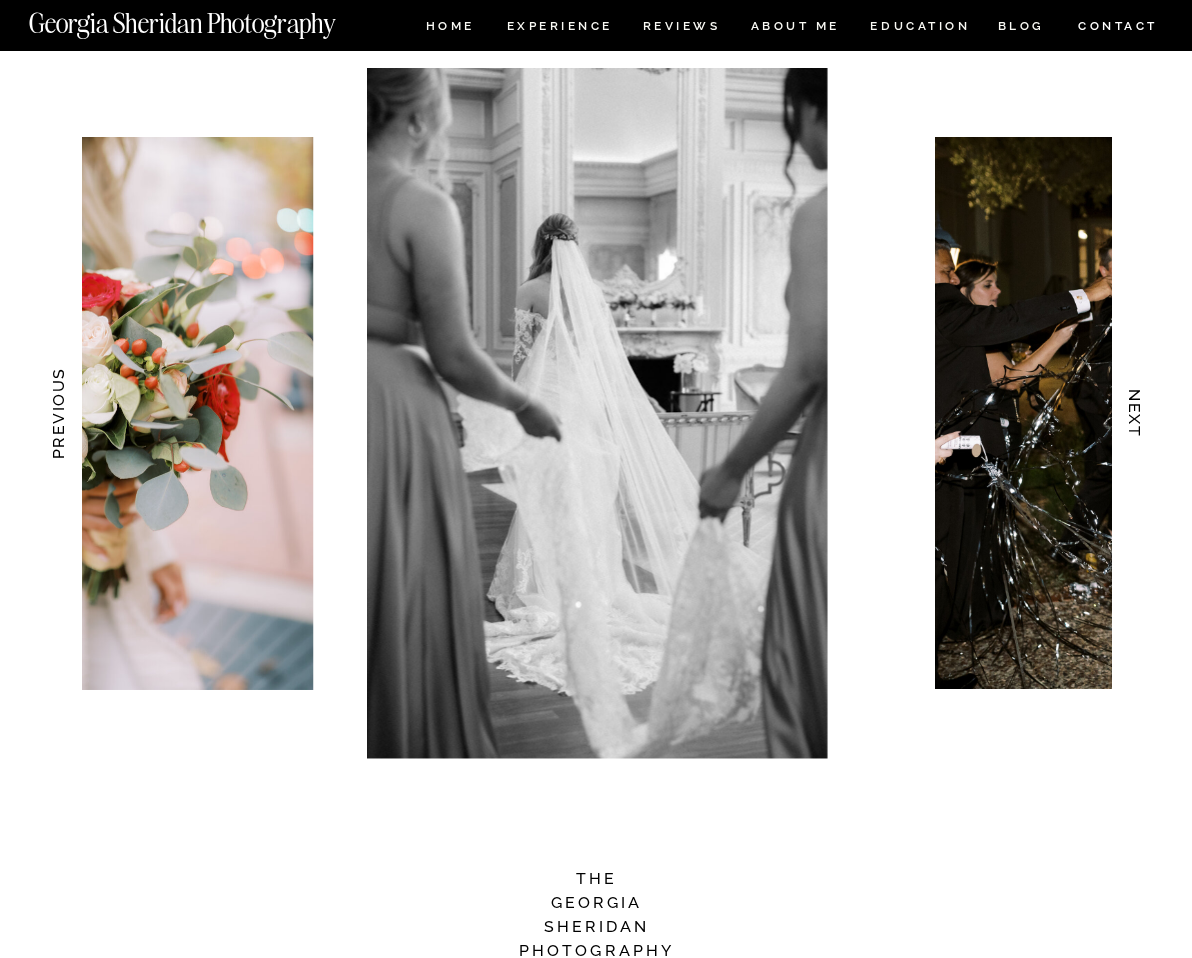 click on "NEXT" at bounding box center [1135, 413] 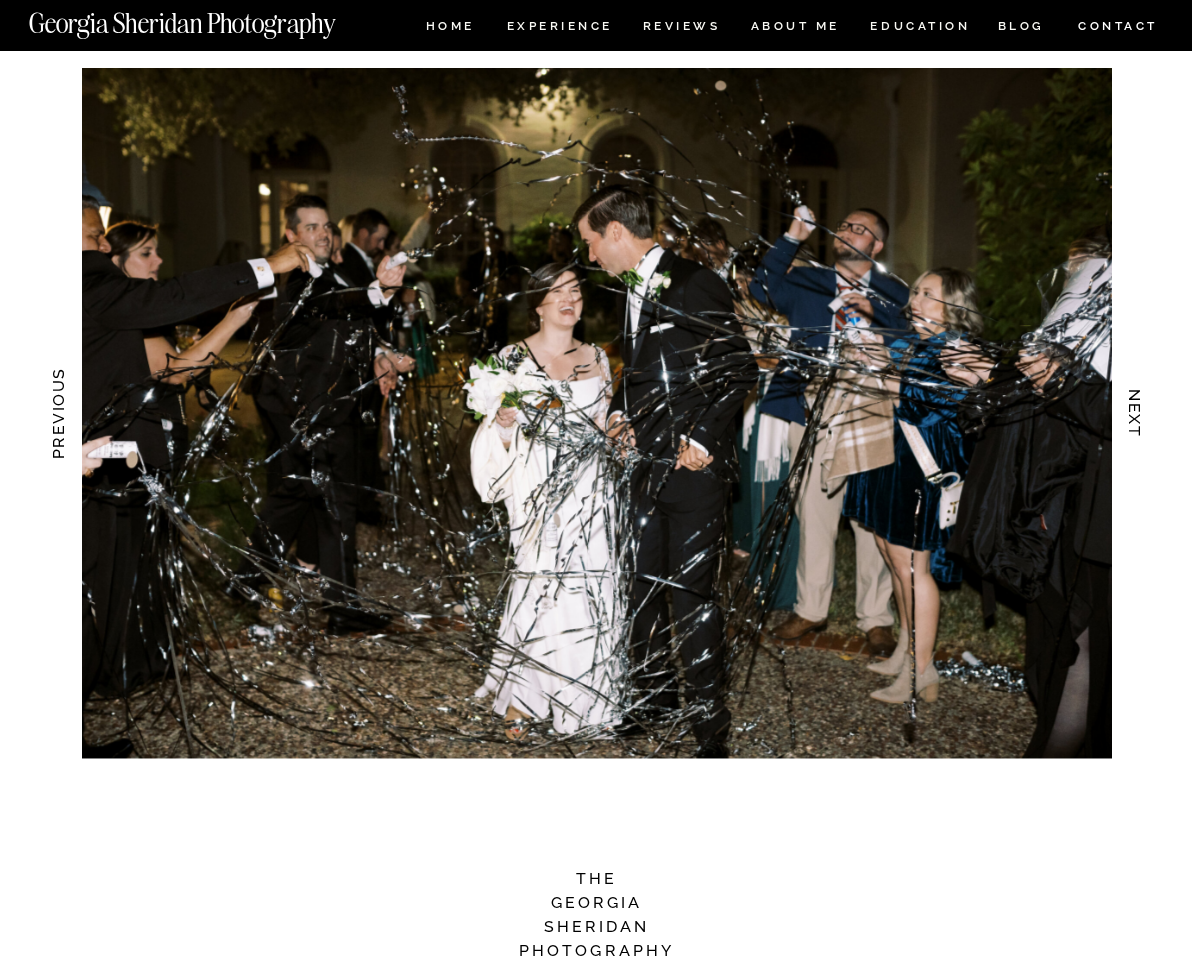 click on "NEXT" at bounding box center [1135, 413] 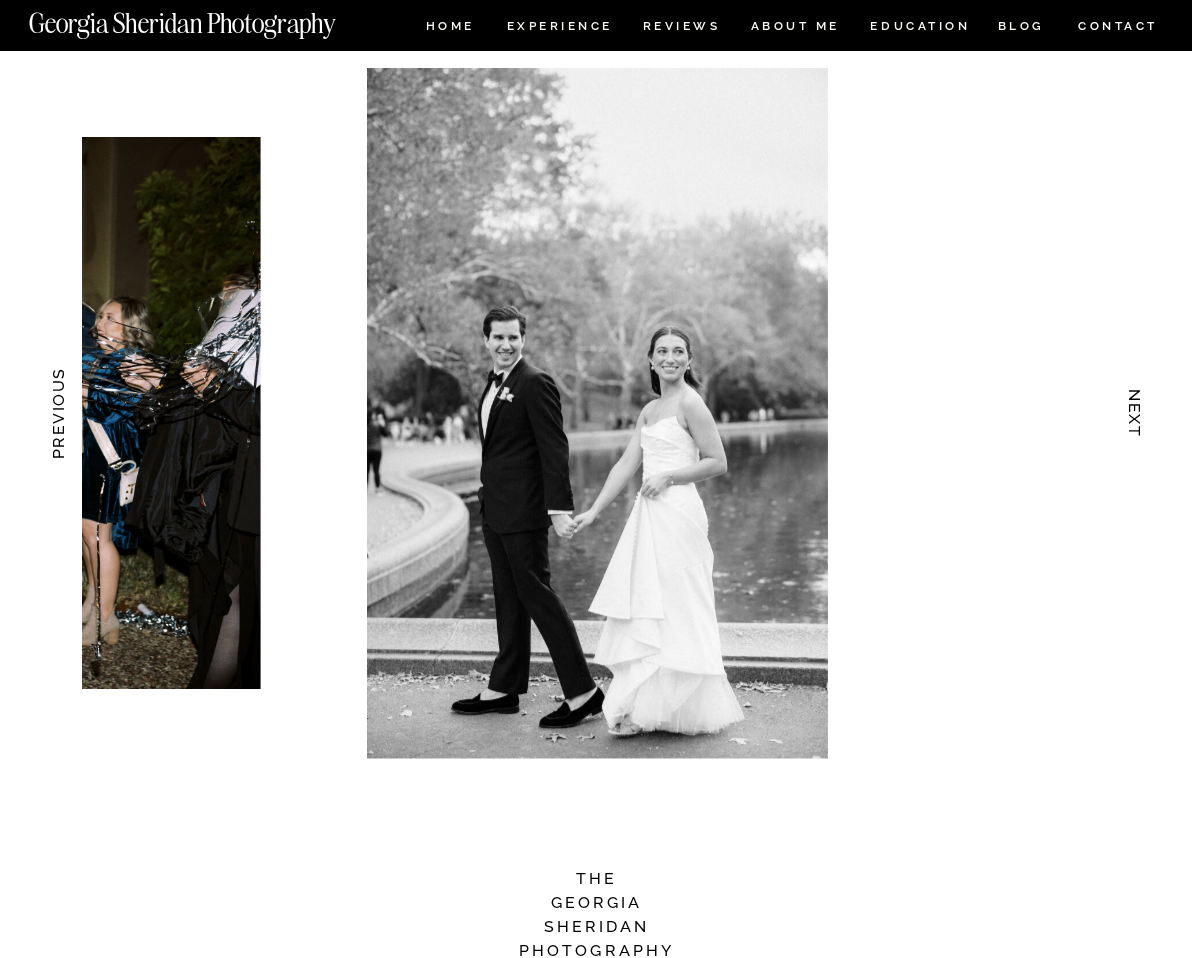 click on "NEXT" at bounding box center (1135, 413) 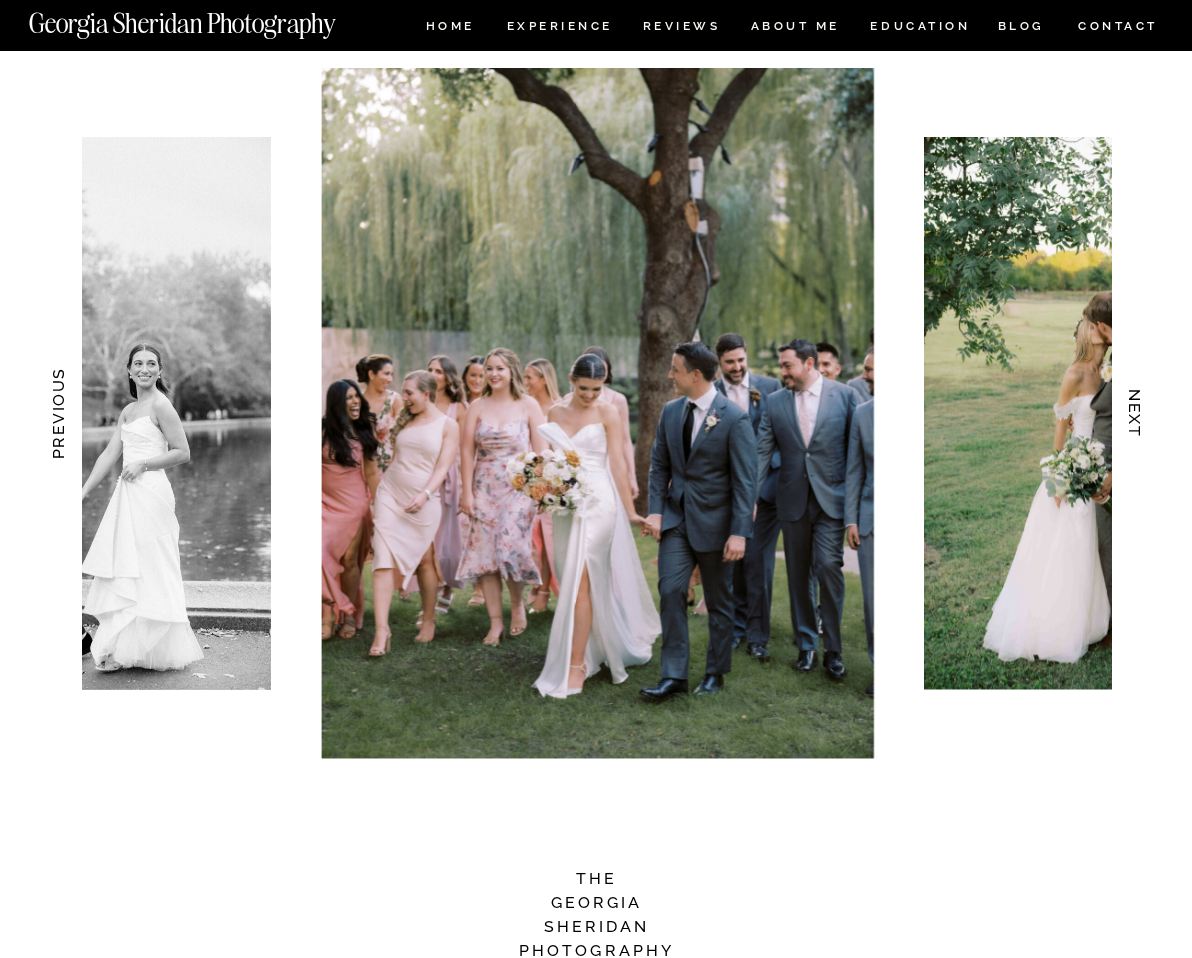 click on "NEXT" at bounding box center (1135, 413) 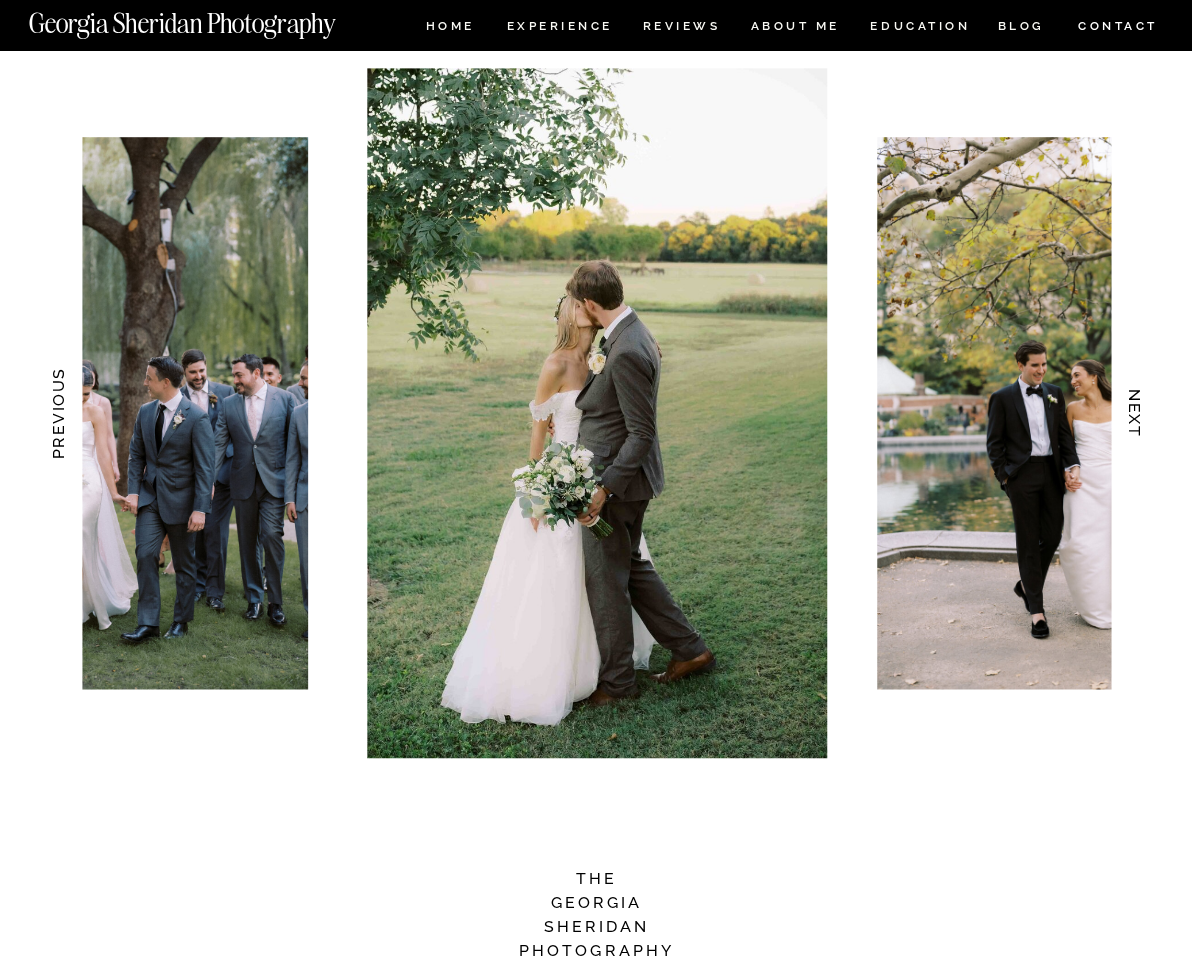 click on "NEXT" at bounding box center (1135, 413) 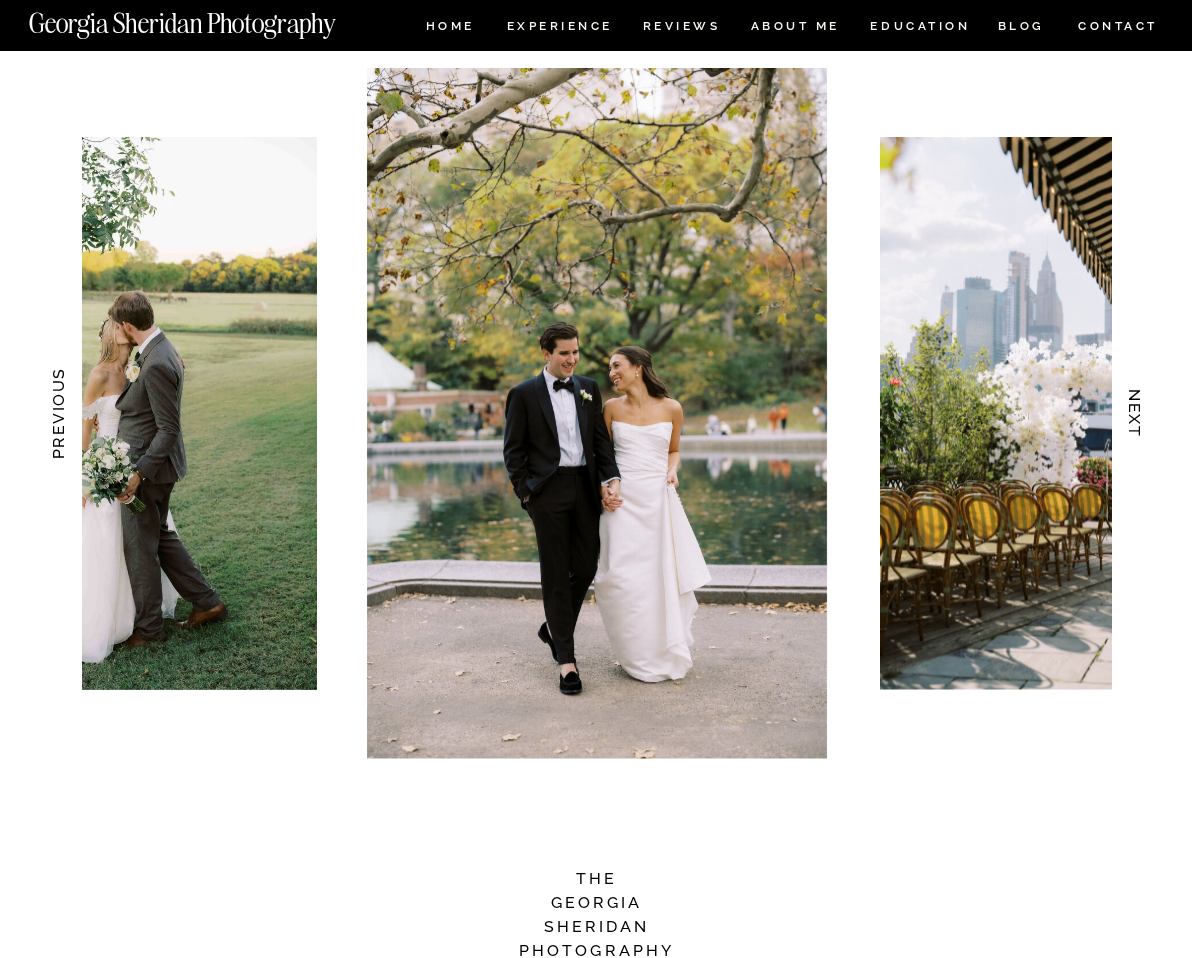 click on "NEXT" at bounding box center [1135, 413] 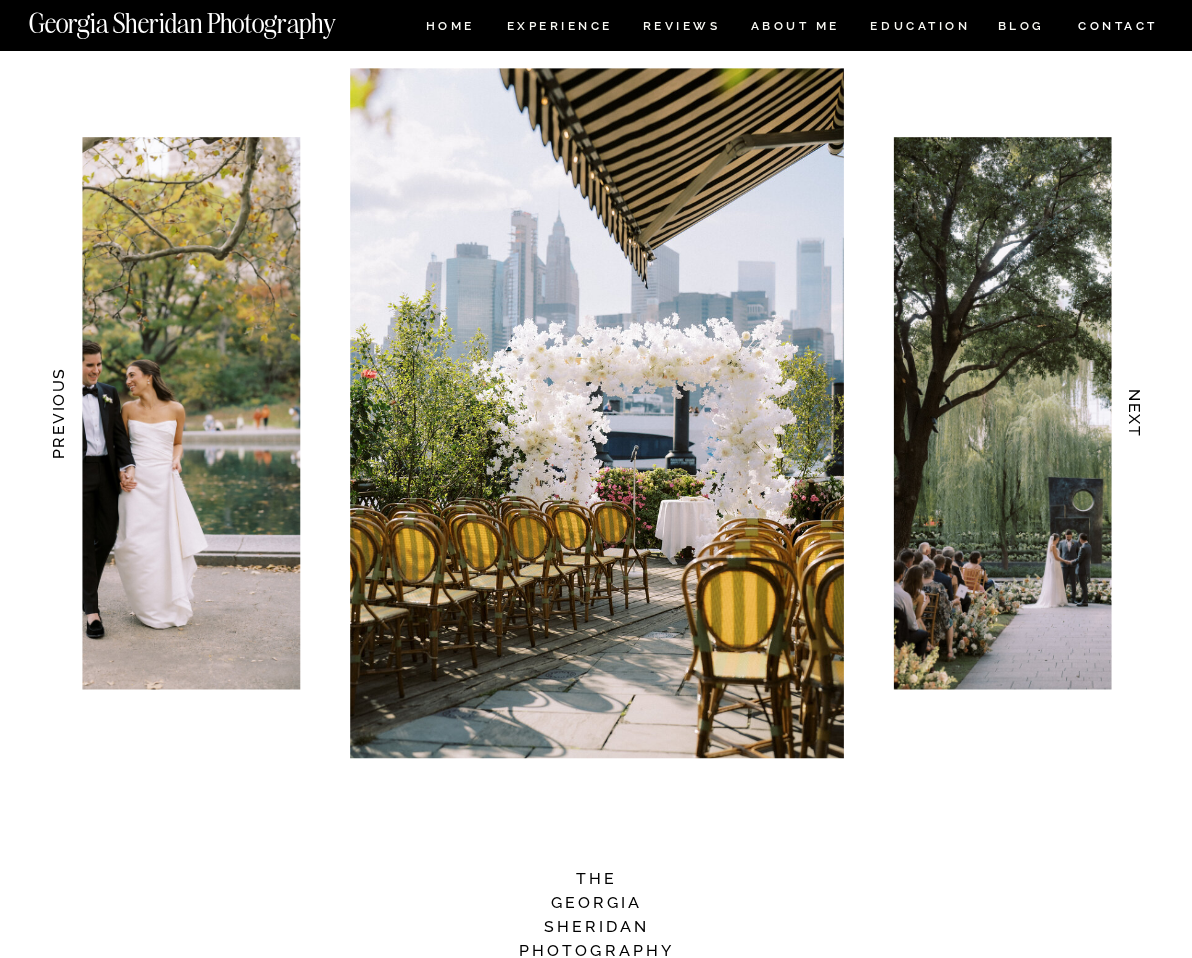 click on "NEXT" at bounding box center (1135, 413) 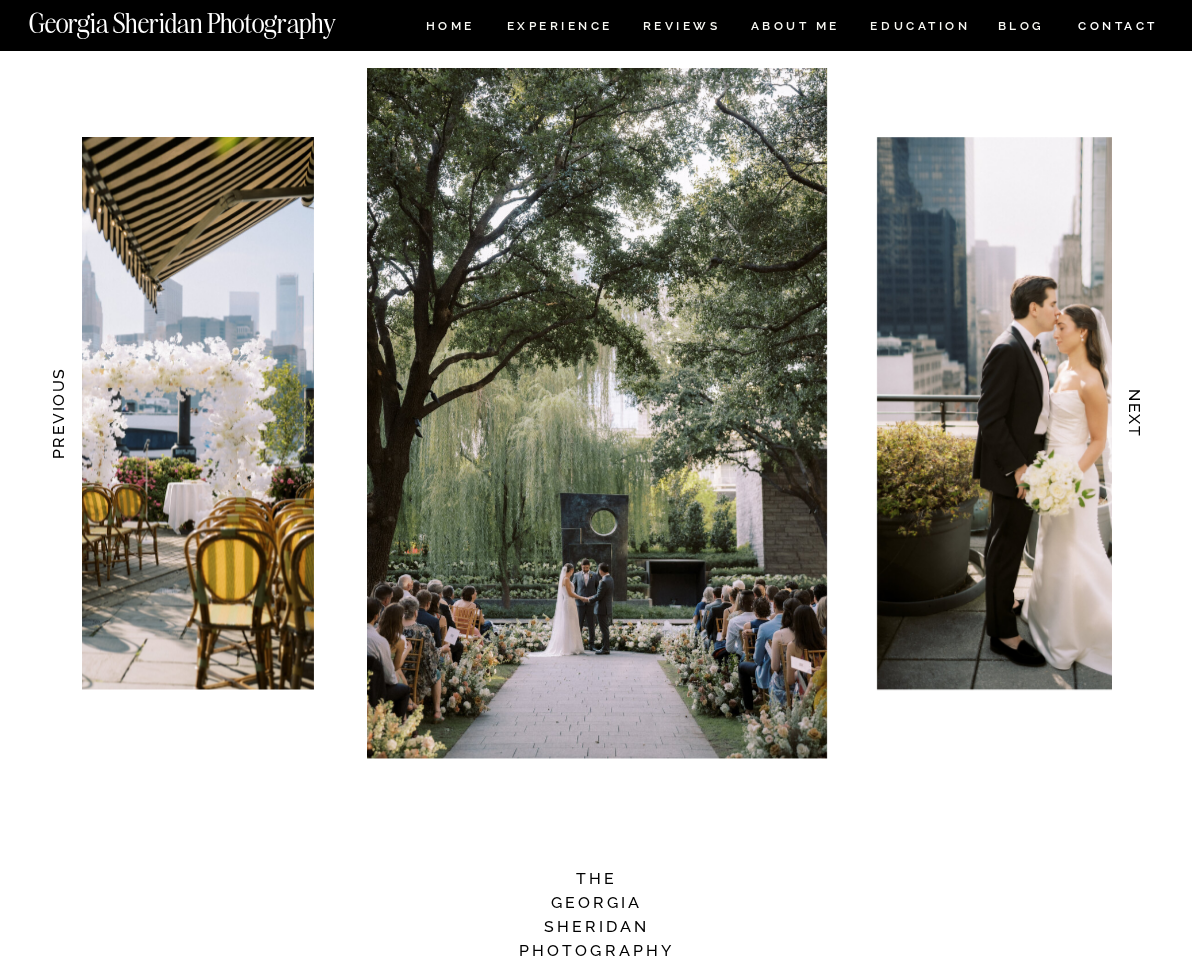 click on "NEXT" at bounding box center [1135, 413] 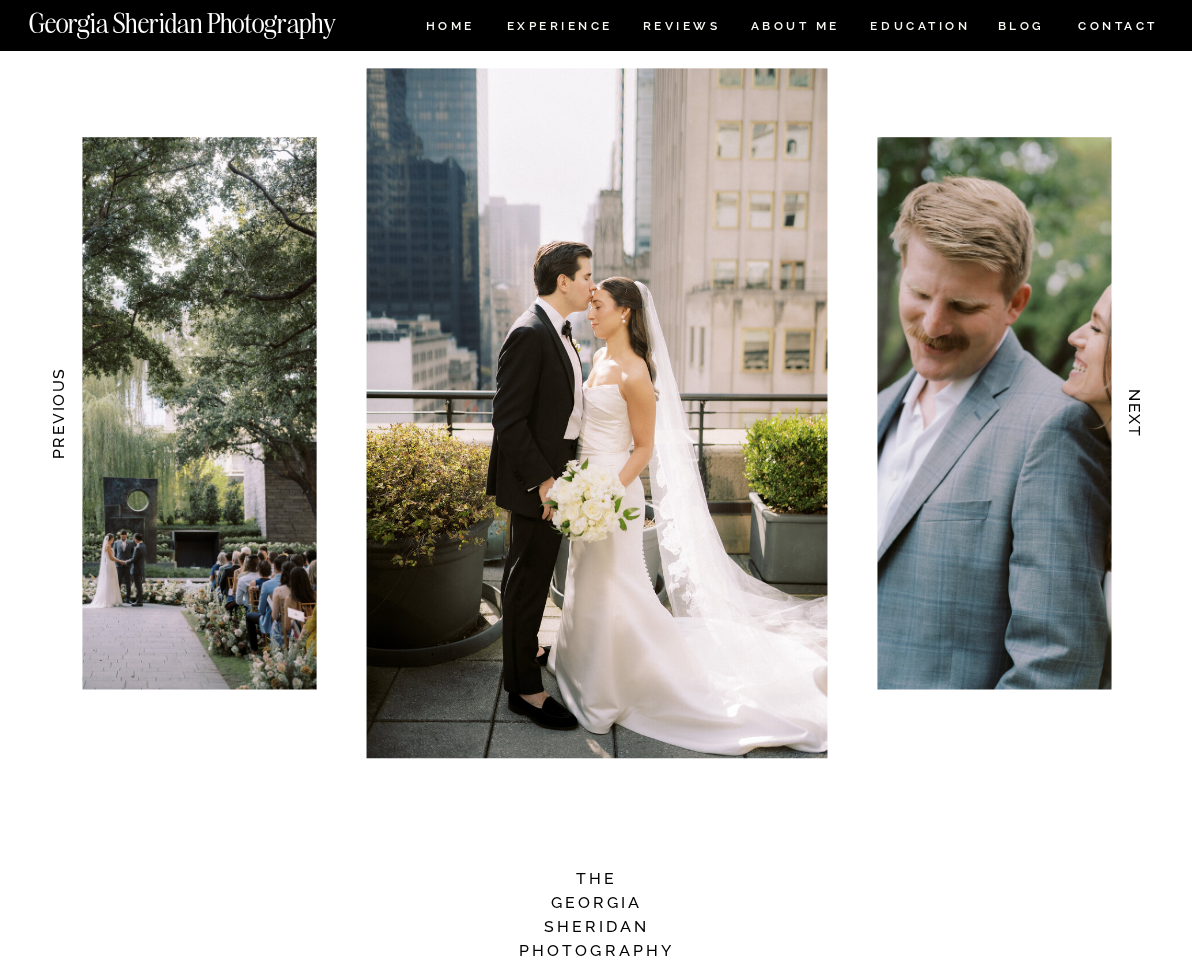 click on "NEXT" at bounding box center (1135, 413) 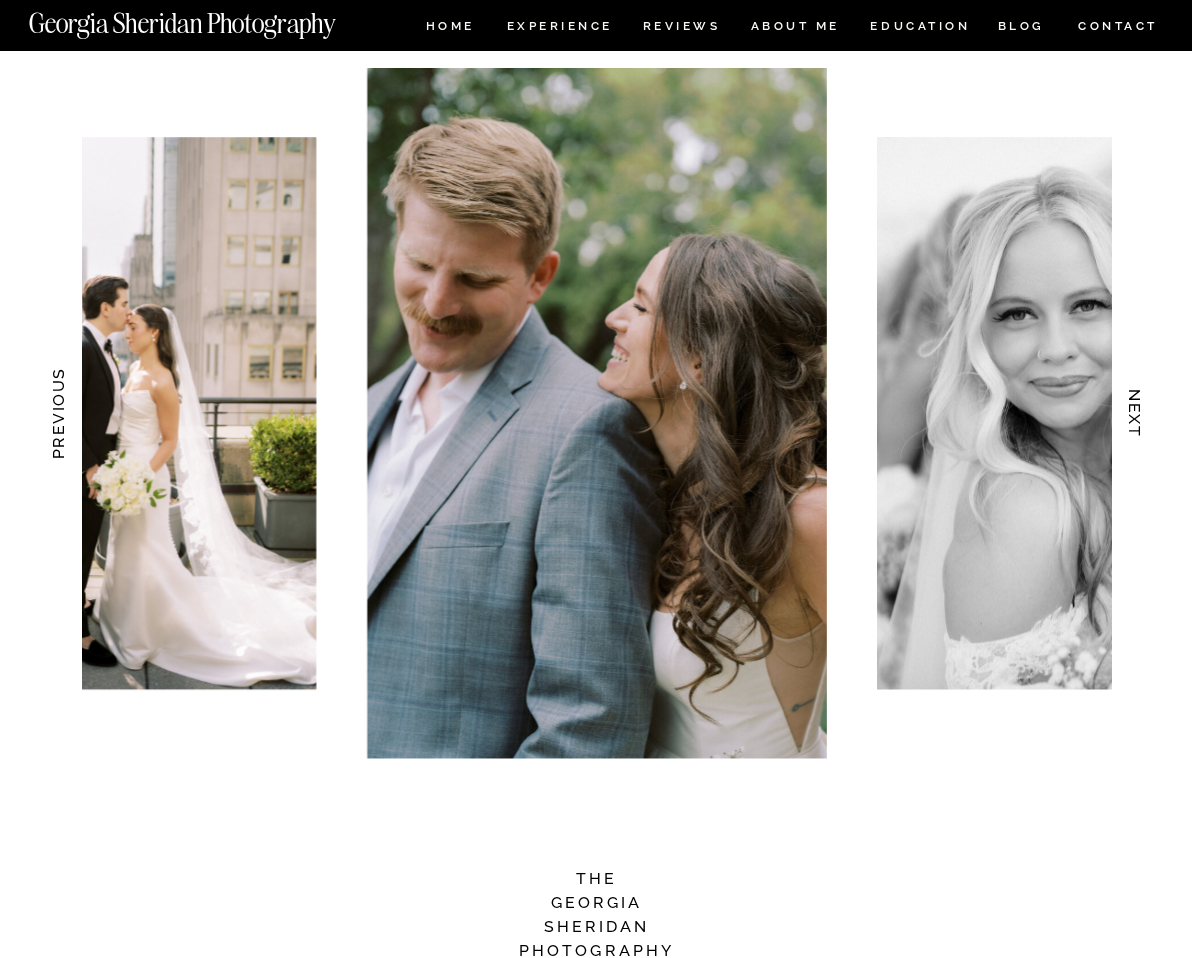 click on "NEXT" at bounding box center [1135, 413] 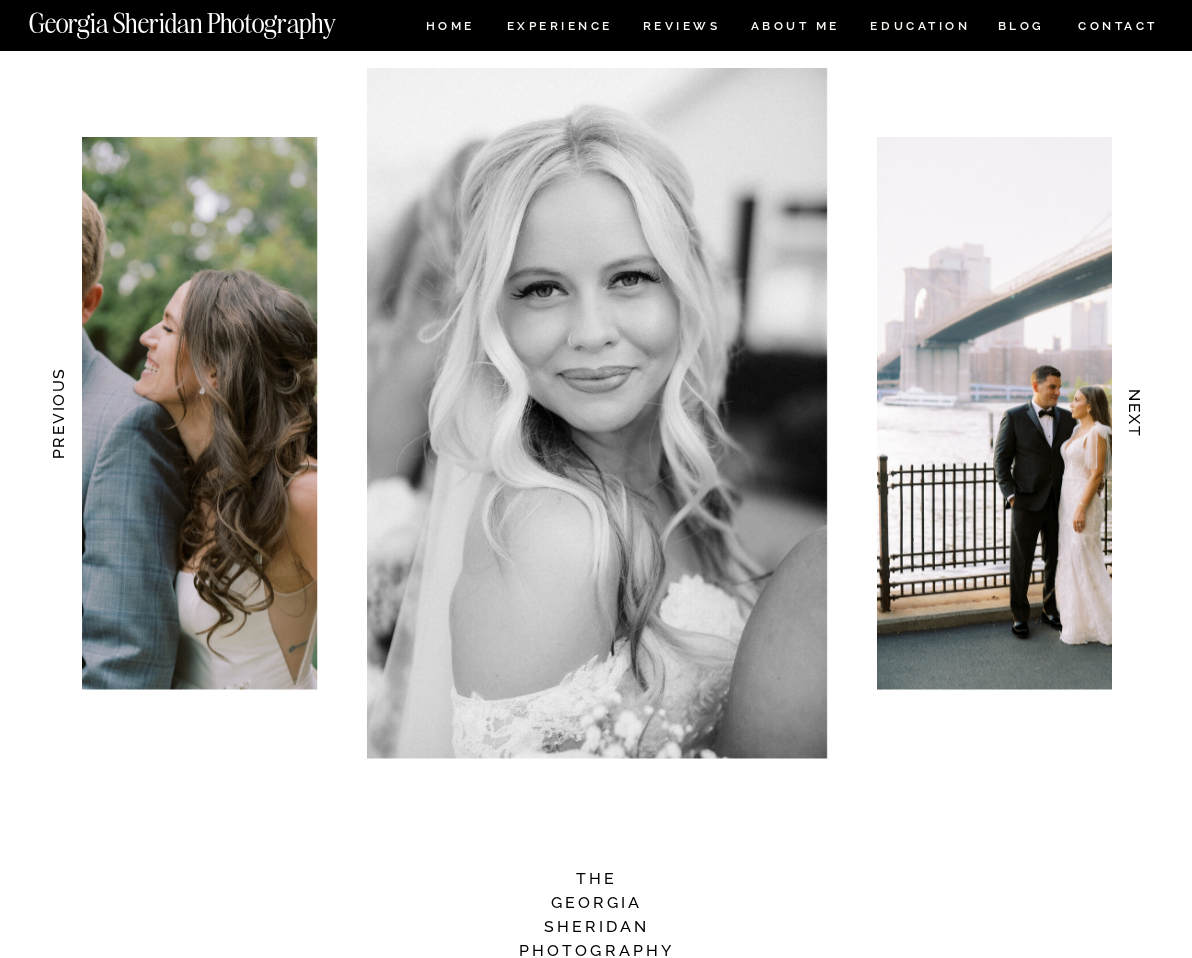 click on "NEXT" at bounding box center [1135, 413] 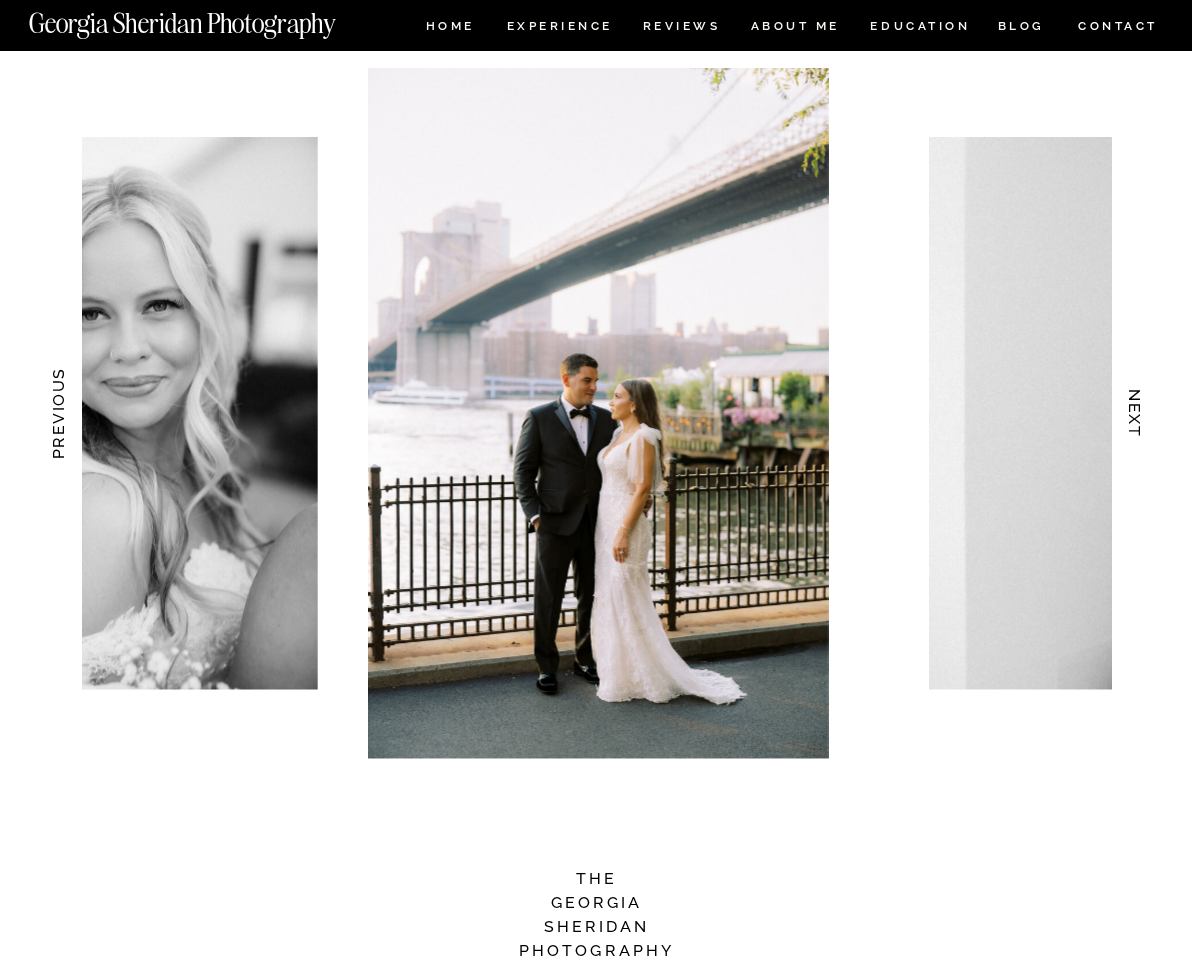 click on "NEXT" at bounding box center (1135, 413) 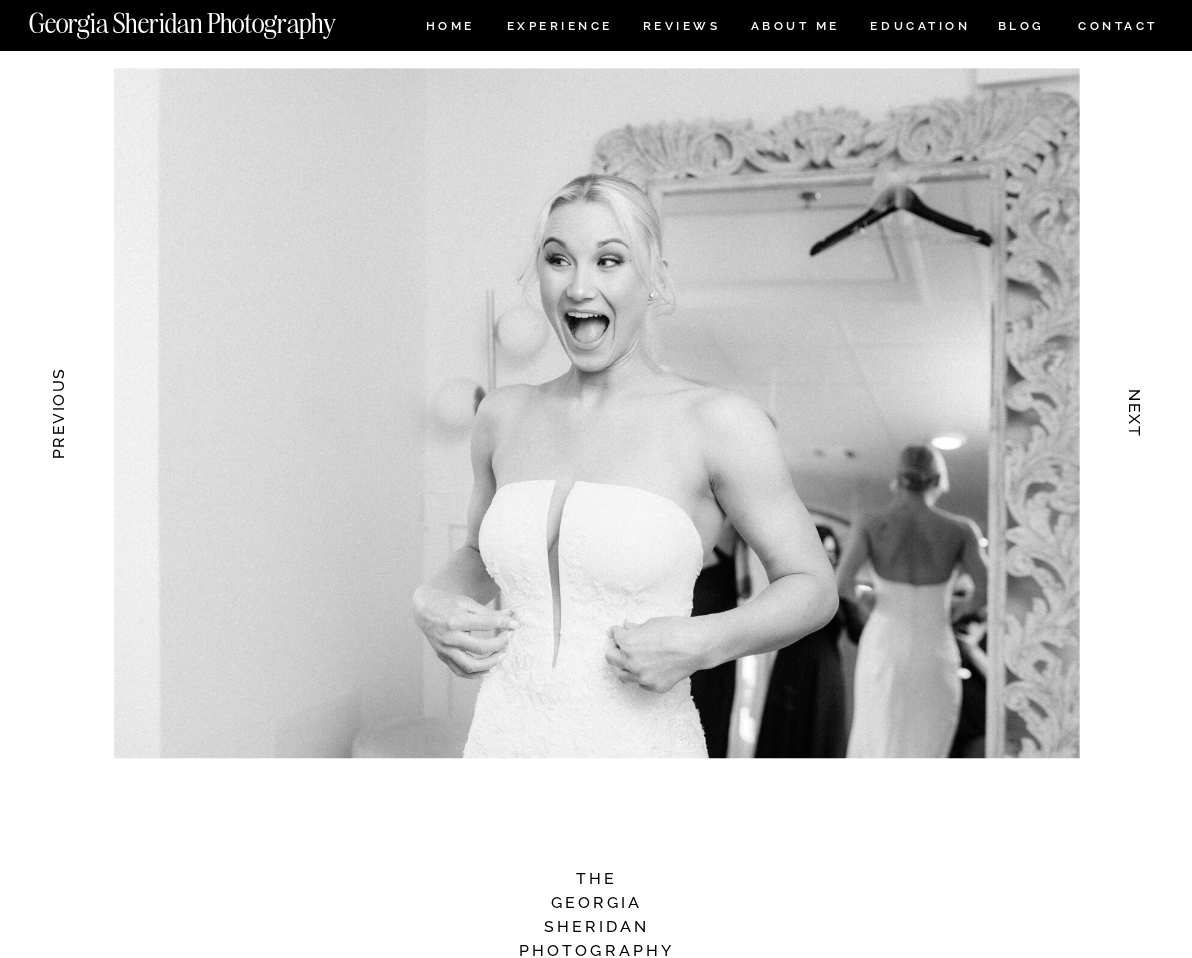 click on "NEXT" at bounding box center (1135, 413) 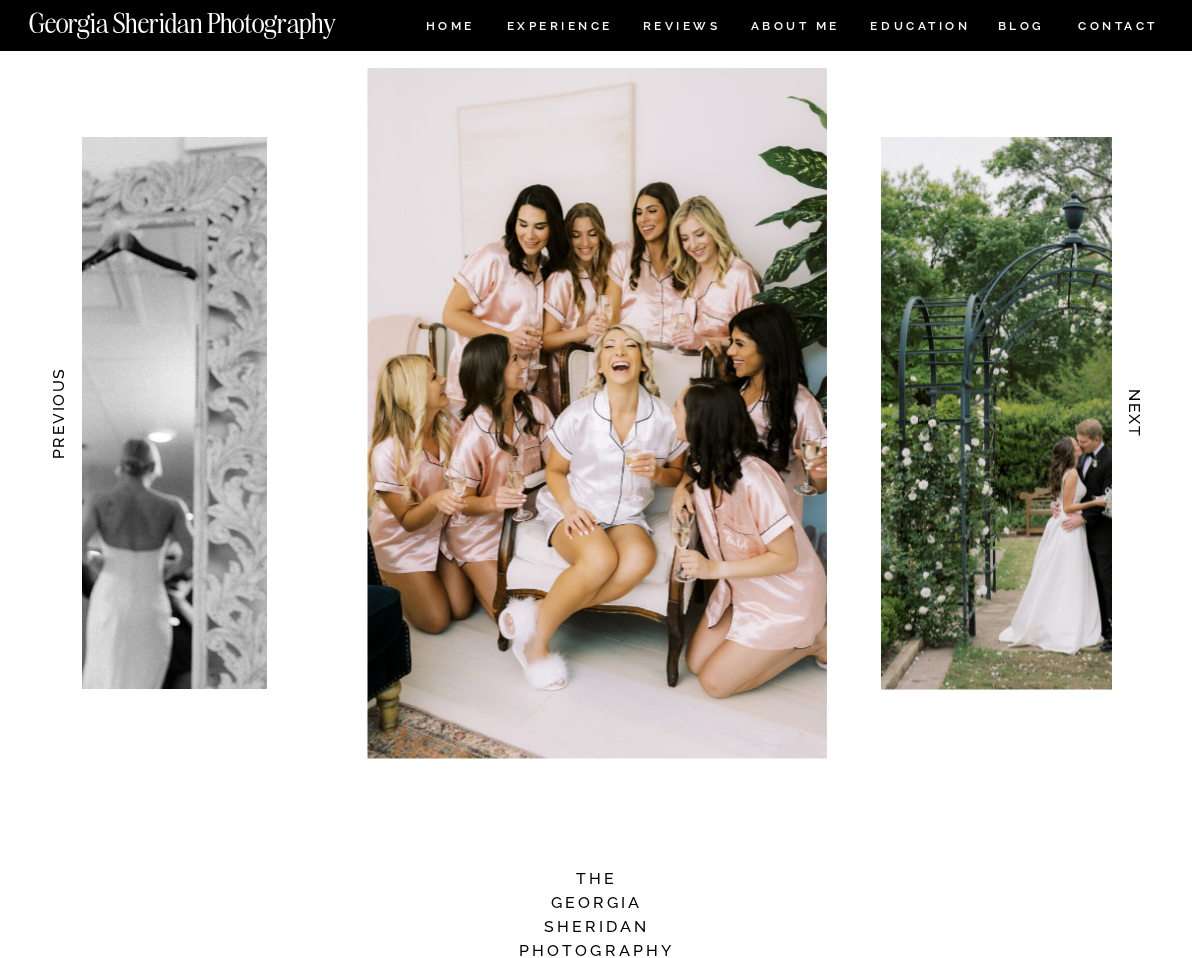 click on "NEXT" at bounding box center (1135, 413) 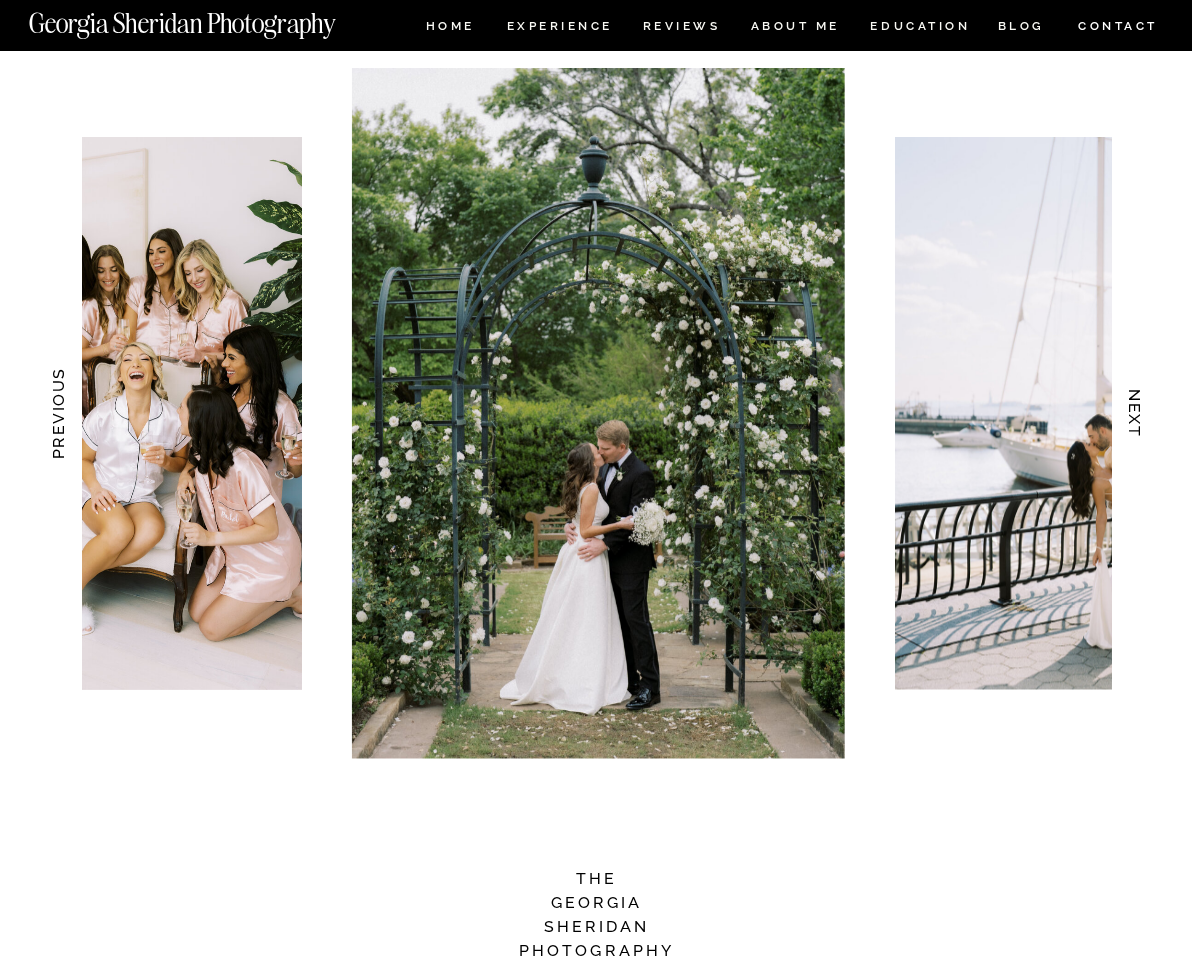 click on "NEXT" at bounding box center (1135, 413) 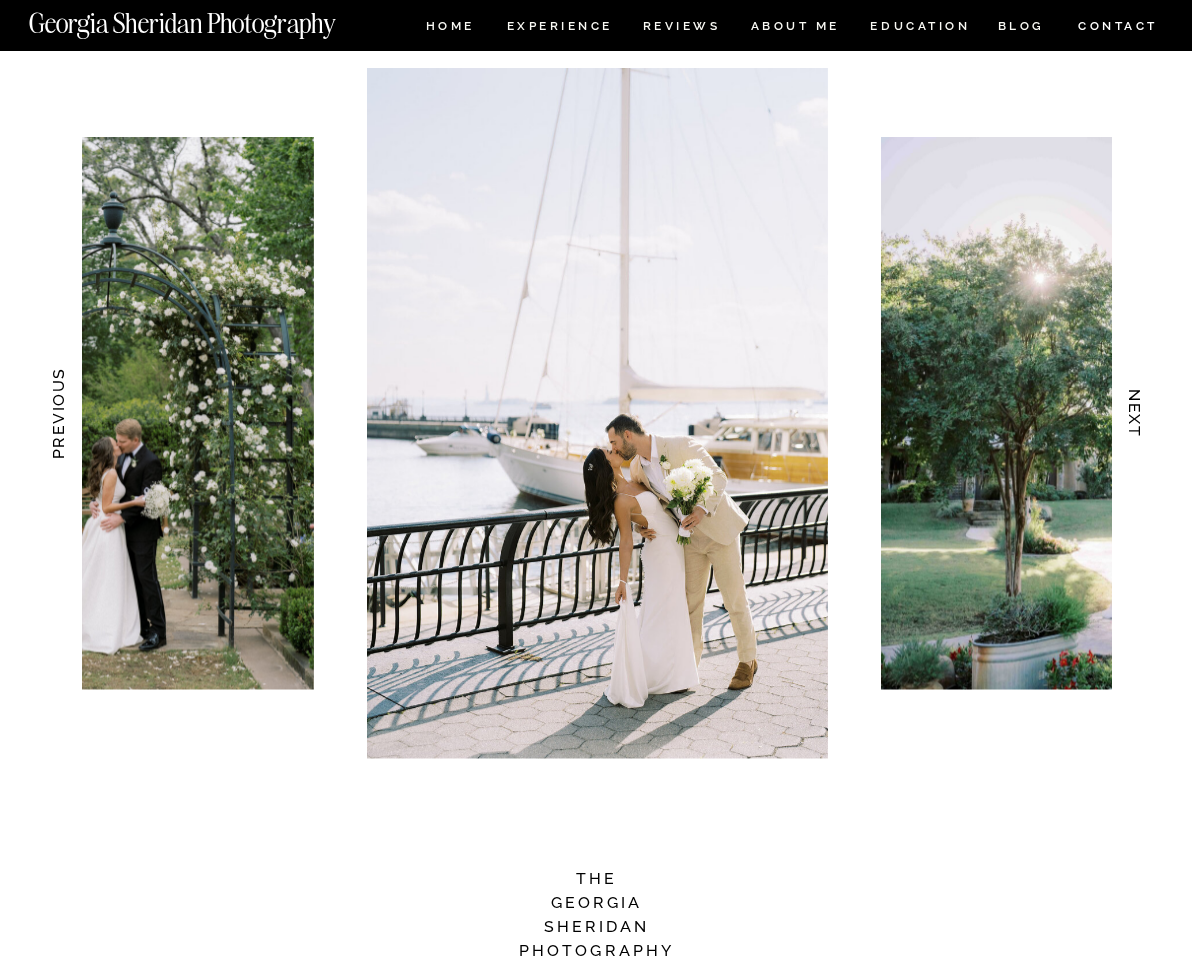 click on "NEXT" at bounding box center [1135, 413] 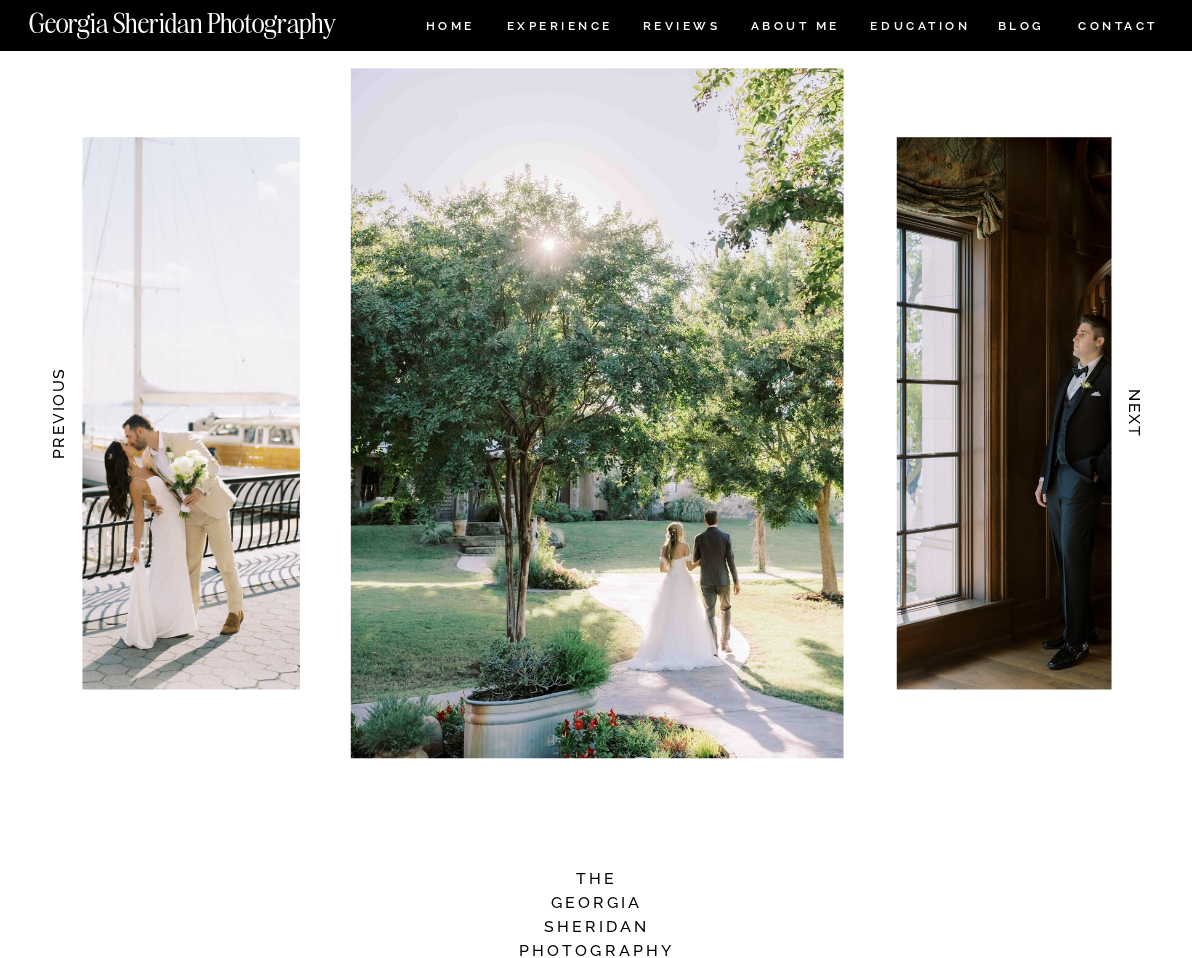click on "NEXT" at bounding box center [1135, 413] 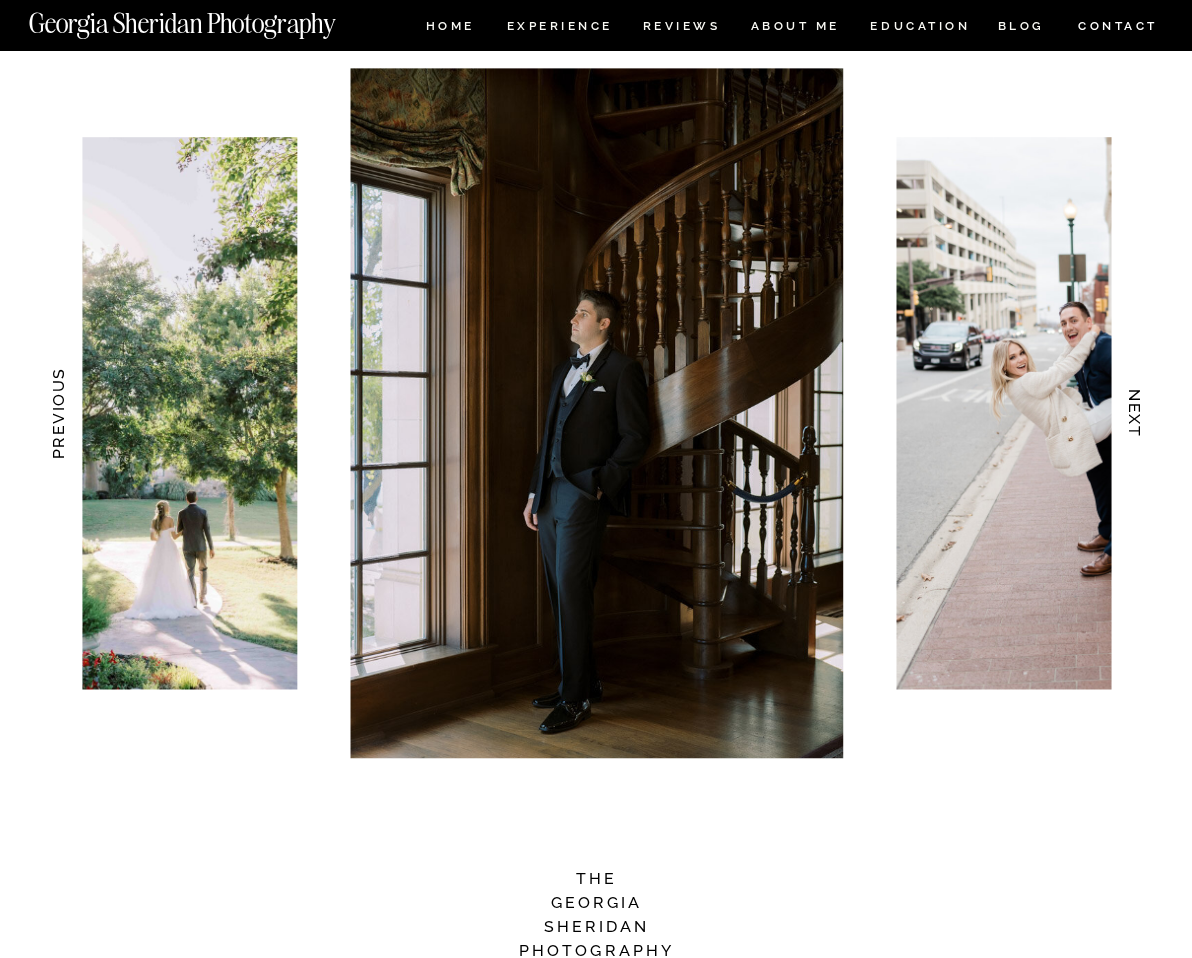click on "NEXT" at bounding box center [1135, 413] 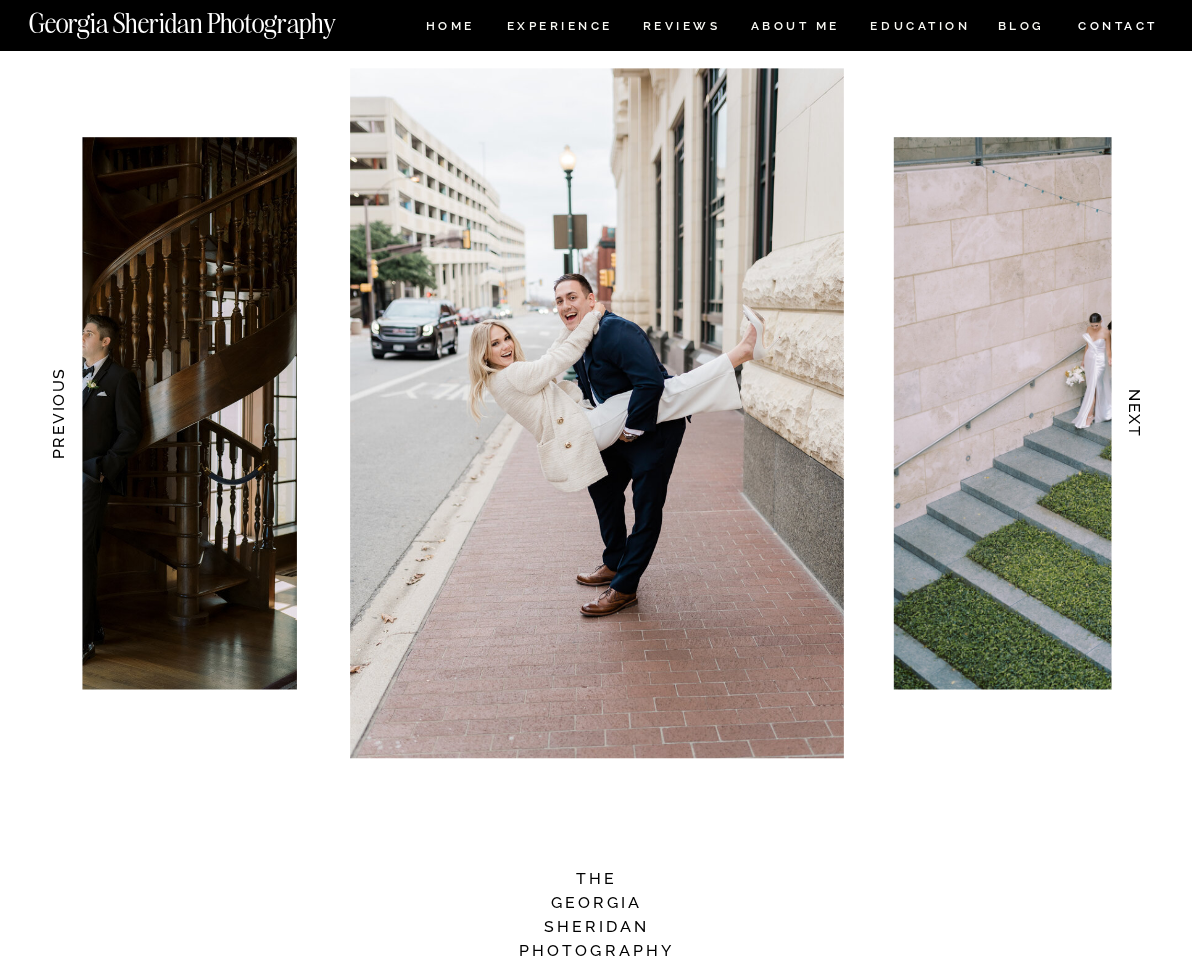 click on "NEXT" at bounding box center [1135, 413] 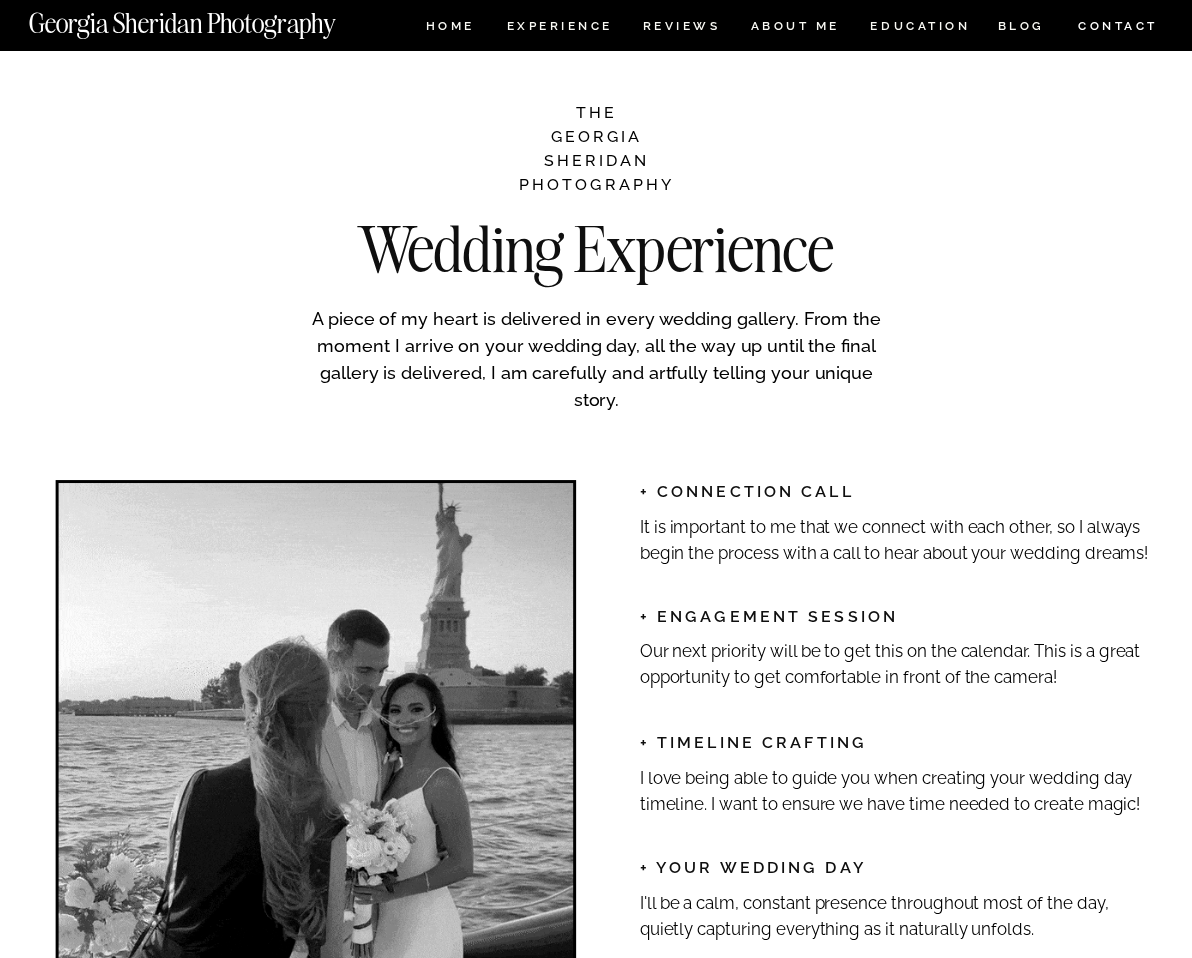 scroll, scrollTop: 2805, scrollLeft: 0, axis: vertical 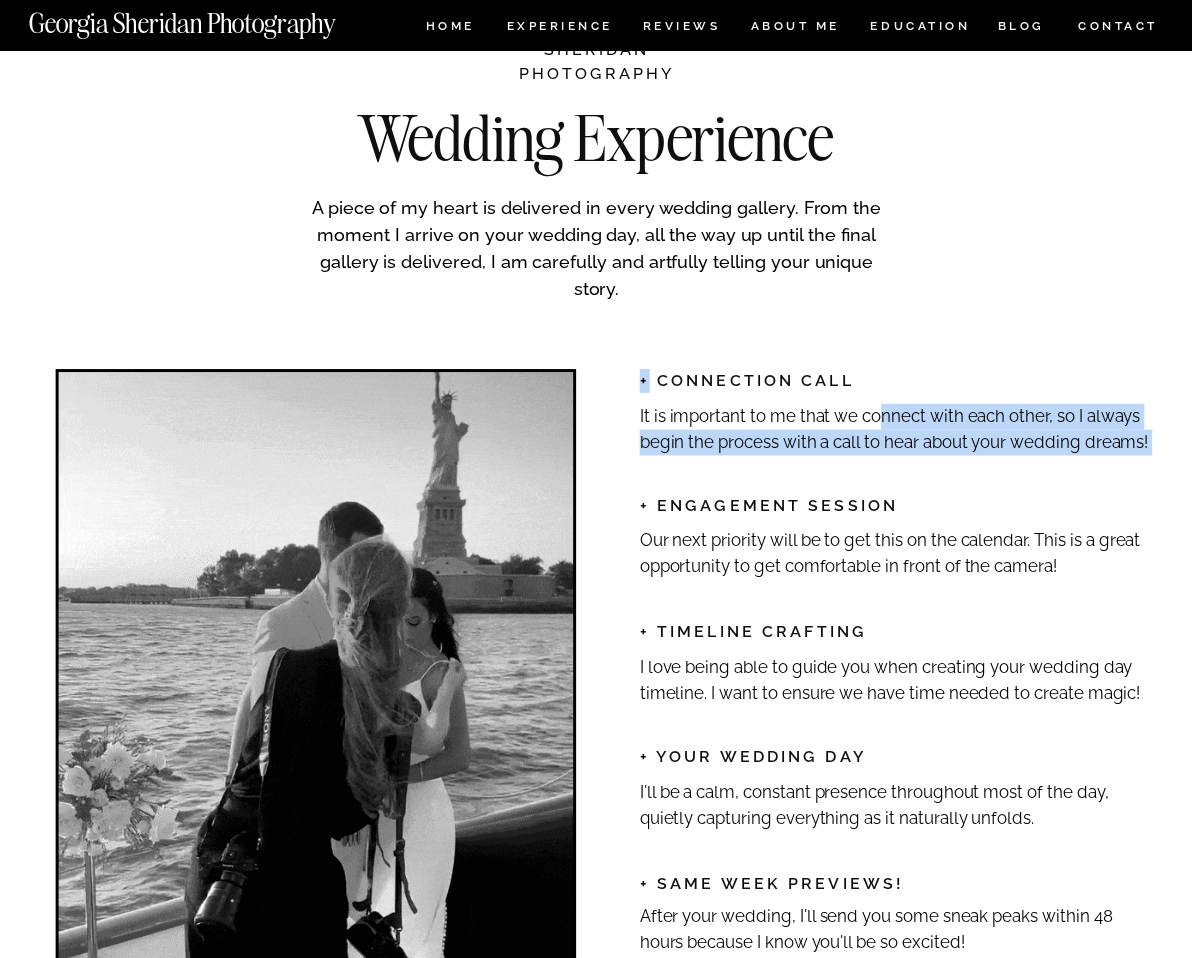 drag, startPoint x: 648, startPoint y: 372, endPoint x: 875, endPoint y: 416, distance: 231.225 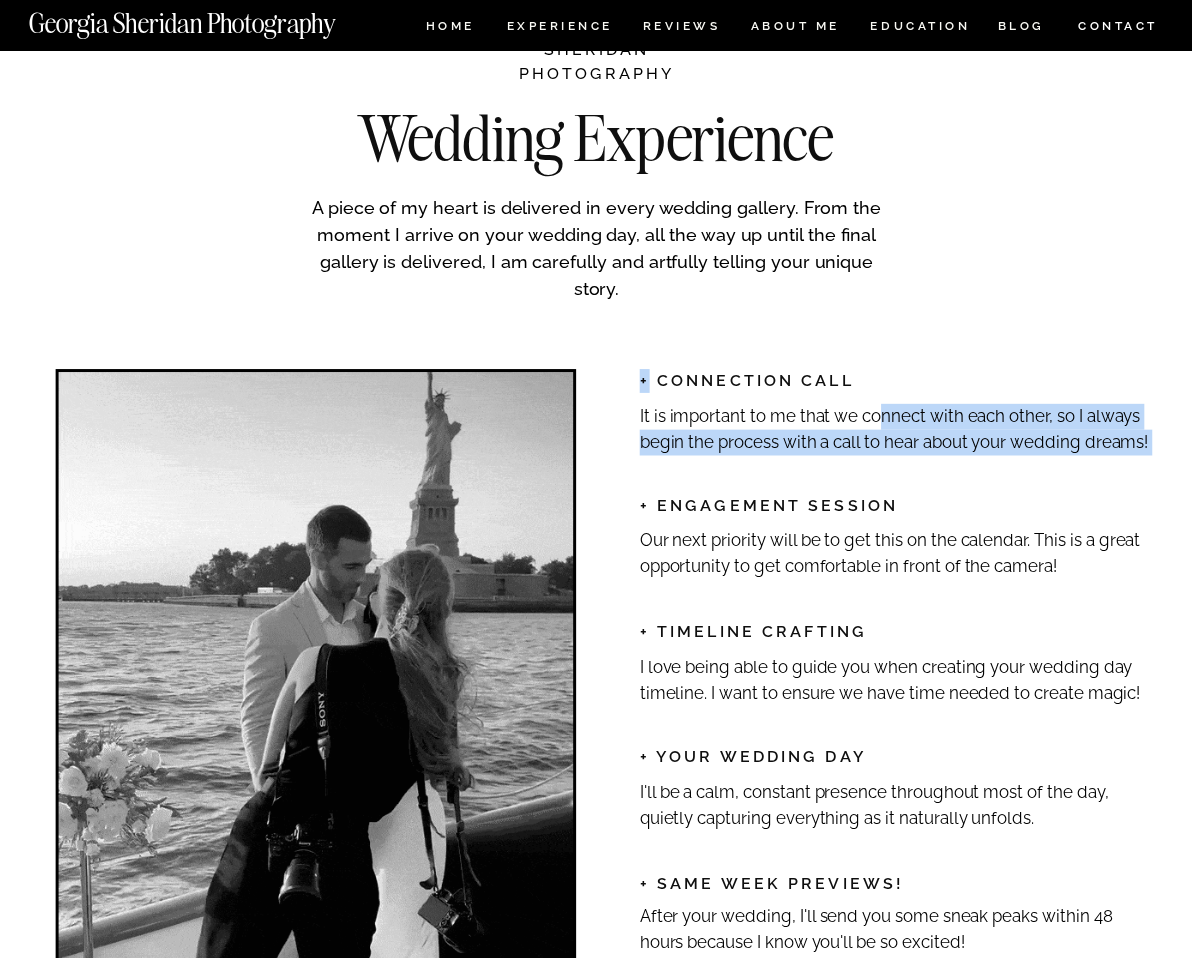 click on "I love being able to guide you when creating your wedding day timeline. I want to ensure we have time needed to create magic! + TIMELINE Crafting Our next priority will be to get this on the calendar. This is a great opportunity to get comfortable in front of the camera! + ENGAGEMENT SESSIOn It is important to me that we connect with each other, so I always begin the process with a call to hear about your wedding dreams! + Connection Call Wedding Experience THE  GEORGIA SHERIDAN PHOTOGRAPHY Hair primp-er / wedding dress fluffer / furniture re-arranger / hype woman" at bounding box center (596, 548) 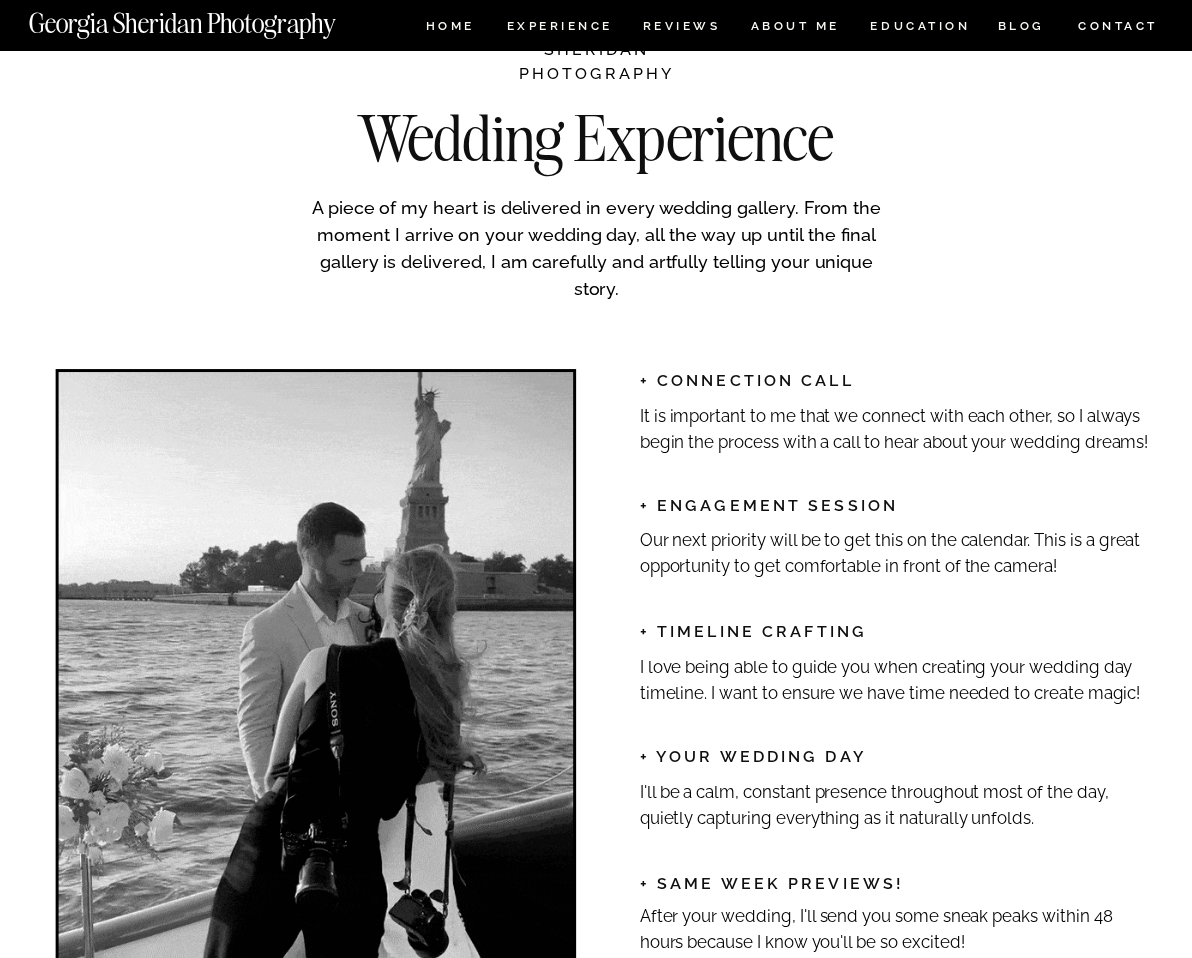 click on "[FIRST] [LAST] Photography [FIRST] [LAST] Photography Meaningful Moments  and  Memorable Experiences Documentary Wedding  Photography FOR COUPLES WHO VALUE CANDID, HONEST, & ROMANTIC  Know that the small moments are just as important as the big ones See your wedding day as MORE THAN JUST the best day of your life Value authenticity over perfection LOVE CANDID PHOTOS We might be a good fit if you... VIEW My Work NEXT PREVIOUS Your full gallery will be delivered eight weeks following your event date. I encourage couples to make this into a date night! + gallery Viewing date night After your wedding, I'll send you some sneak peaks within 48 hours because I know you'll be so excited! + Same Week Previews! I'll be a calm, constant presence throughout most of the day, quietly capturing everything as it naturally unfolds. + YOUR WEDDING DAY + TIMELINE Crafting + ENGAGEMENT SESSIOn THE" at bounding box center (596, 2269) 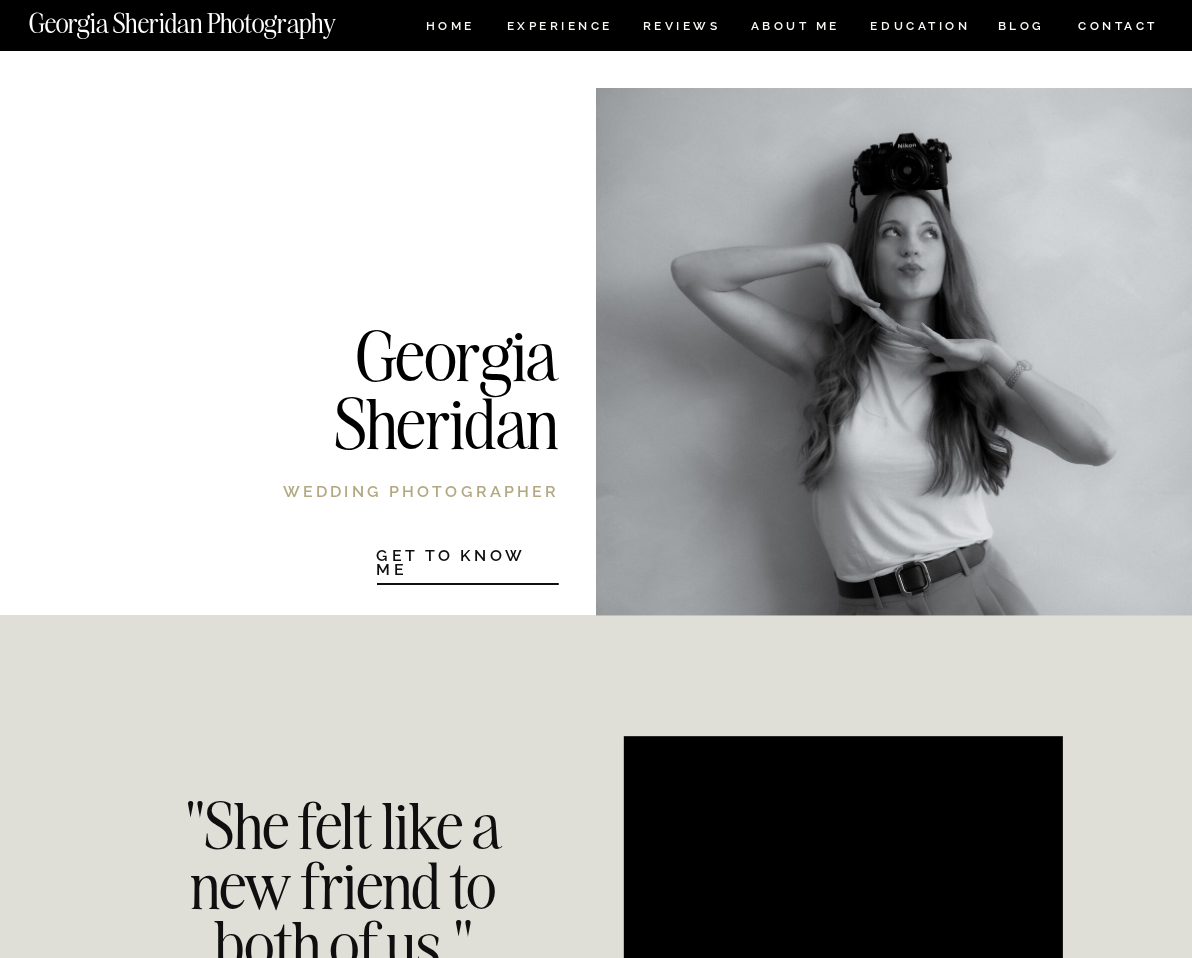 scroll, scrollTop: 3921, scrollLeft: 0, axis: vertical 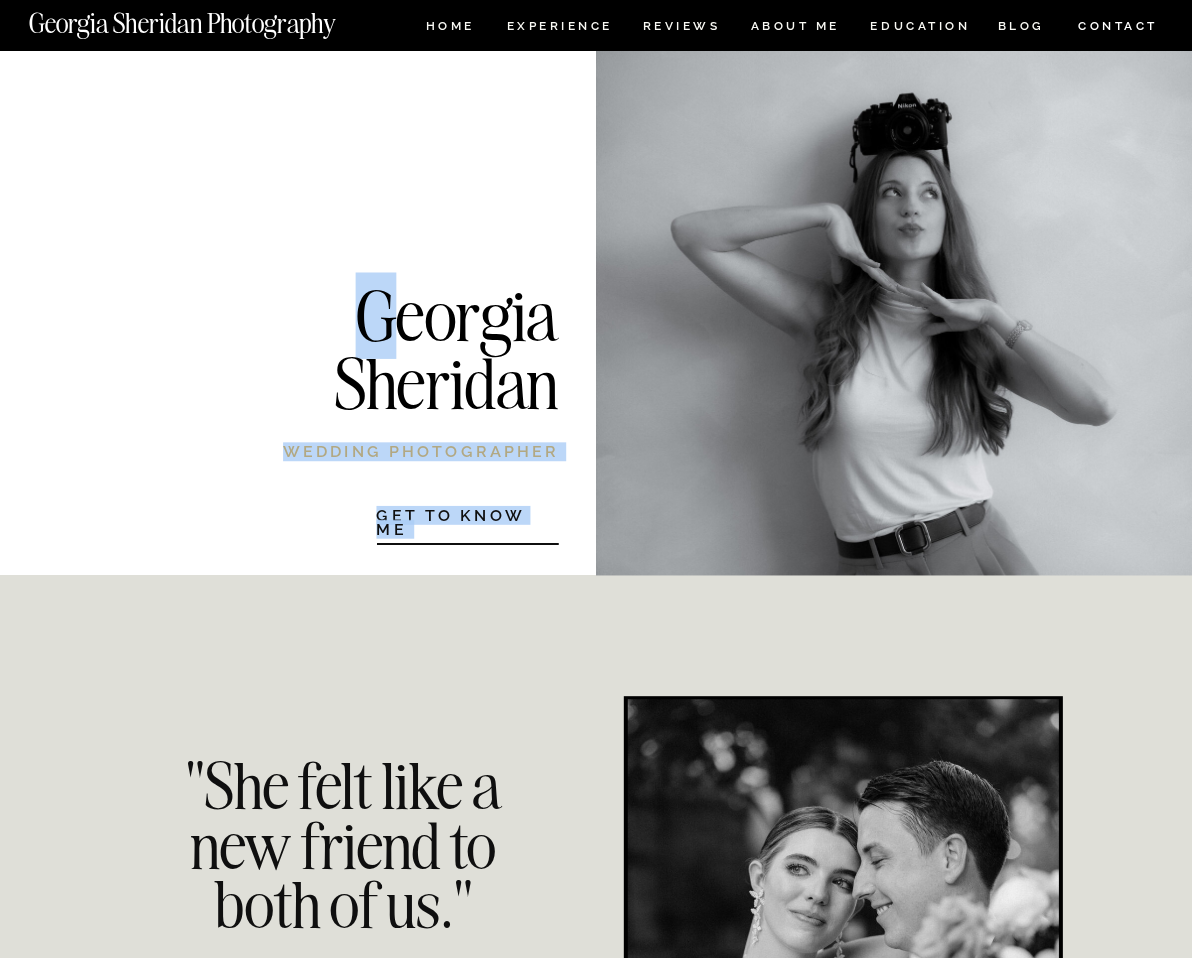 drag, startPoint x: 384, startPoint y: 301, endPoint x: 580, endPoint y: 437, distance: 238.56236 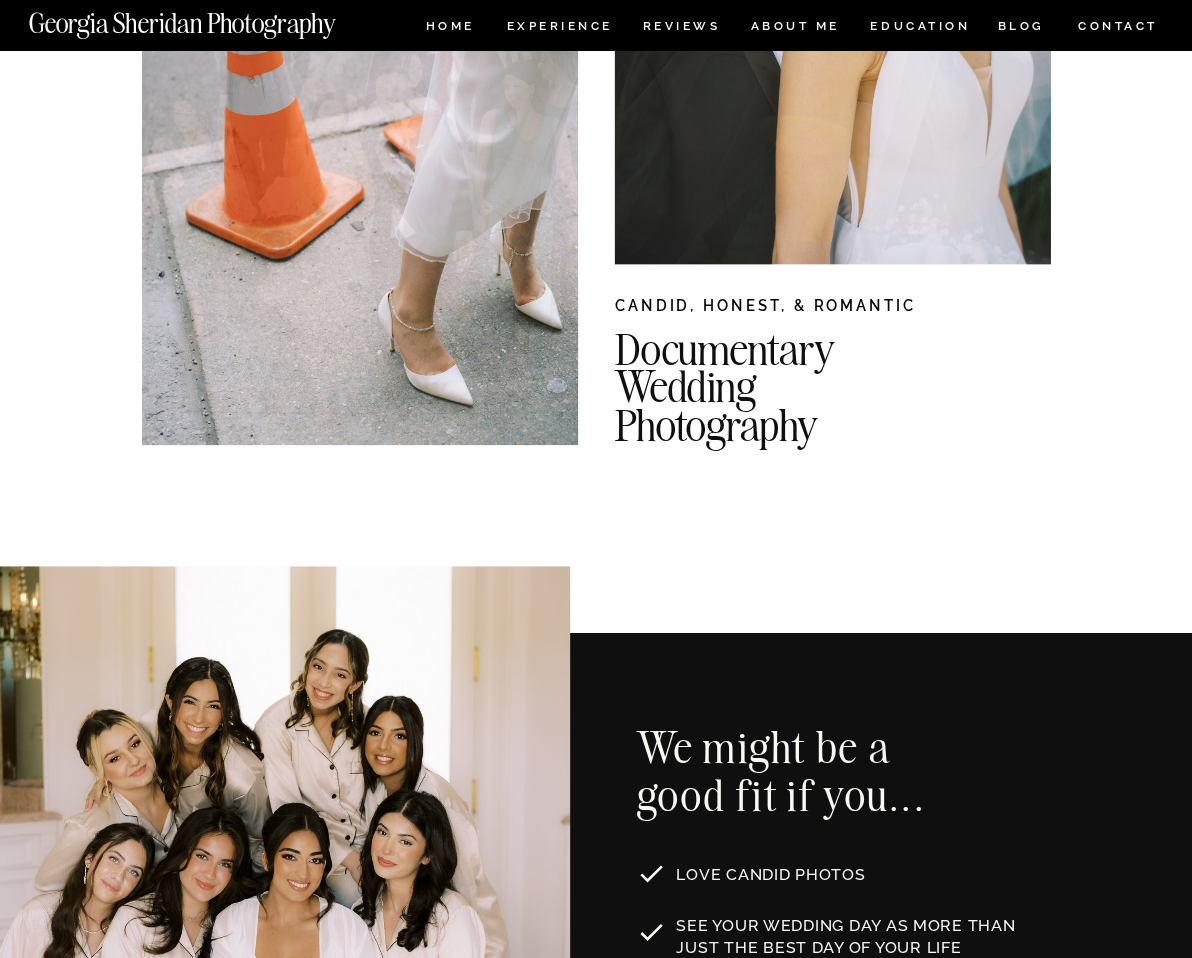 scroll, scrollTop: 0, scrollLeft: 0, axis: both 